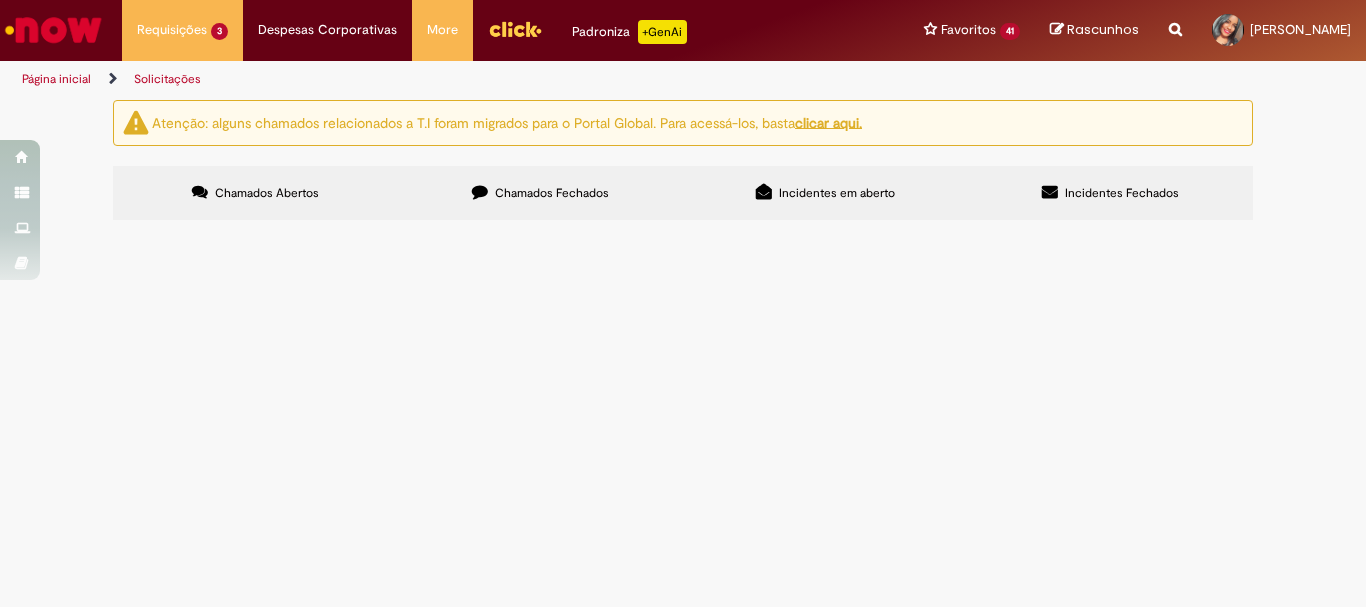 scroll, scrollTop: 0, scrollLeft: 0, axis: both 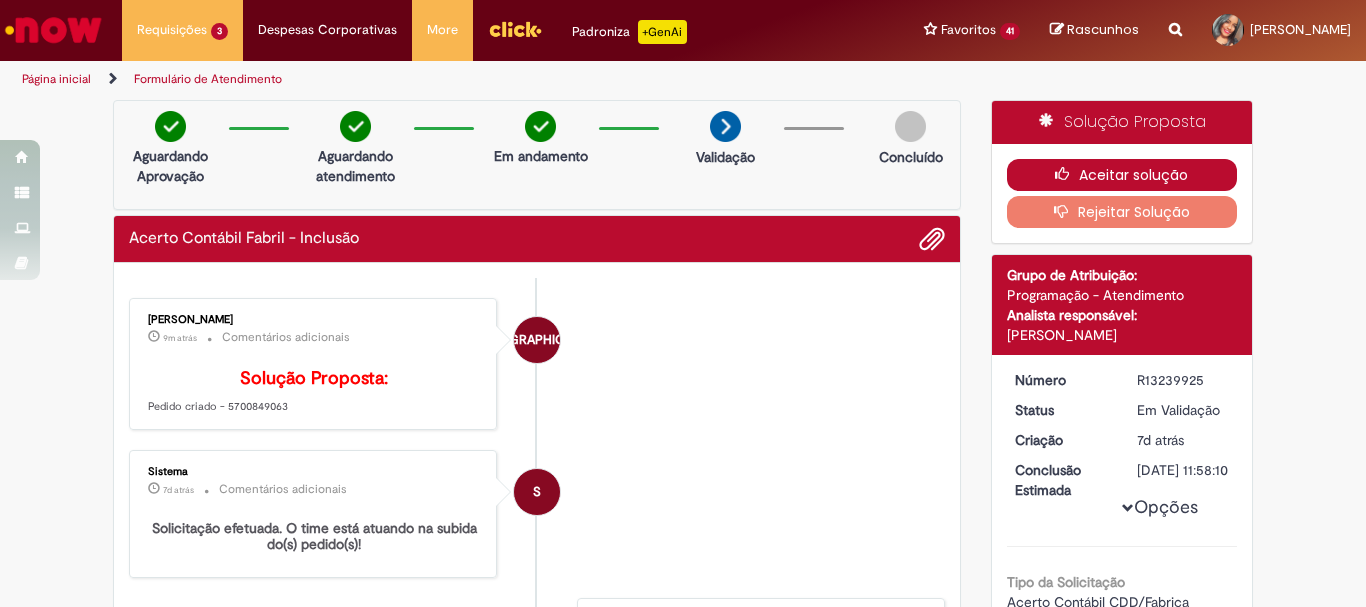 click on "Aceitar solução" at bounding box center [1122, 175] 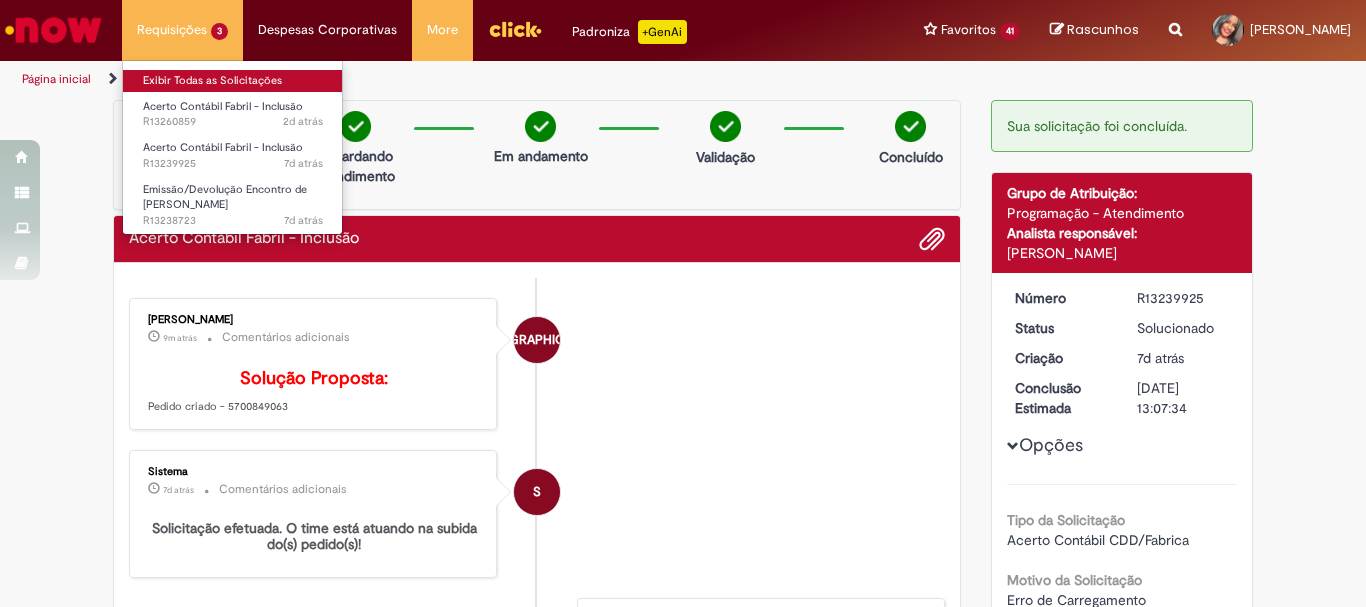 click on "Exibir Todas as Solicitações" at bounding box center (233, 81) 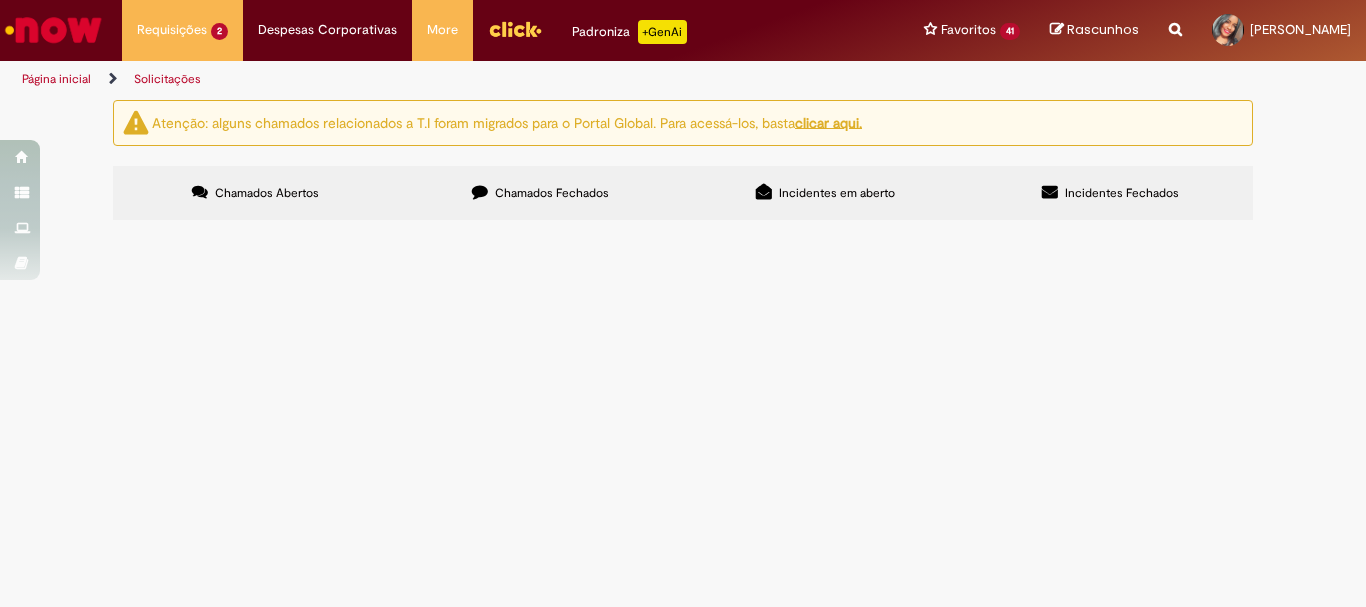 click on "Acerto Contábil Fabril - Inclusão" at bounding box center (0, 0) 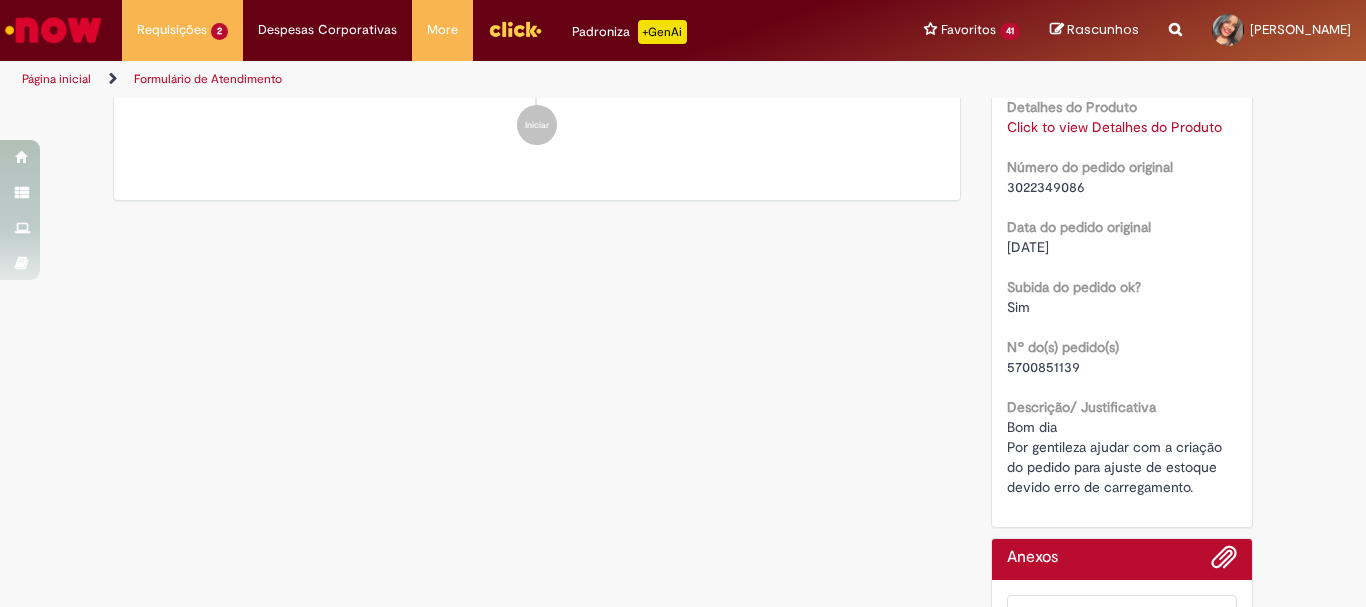 scroll, scrollTop: 943, scrollLeft: 0, axis: vertical 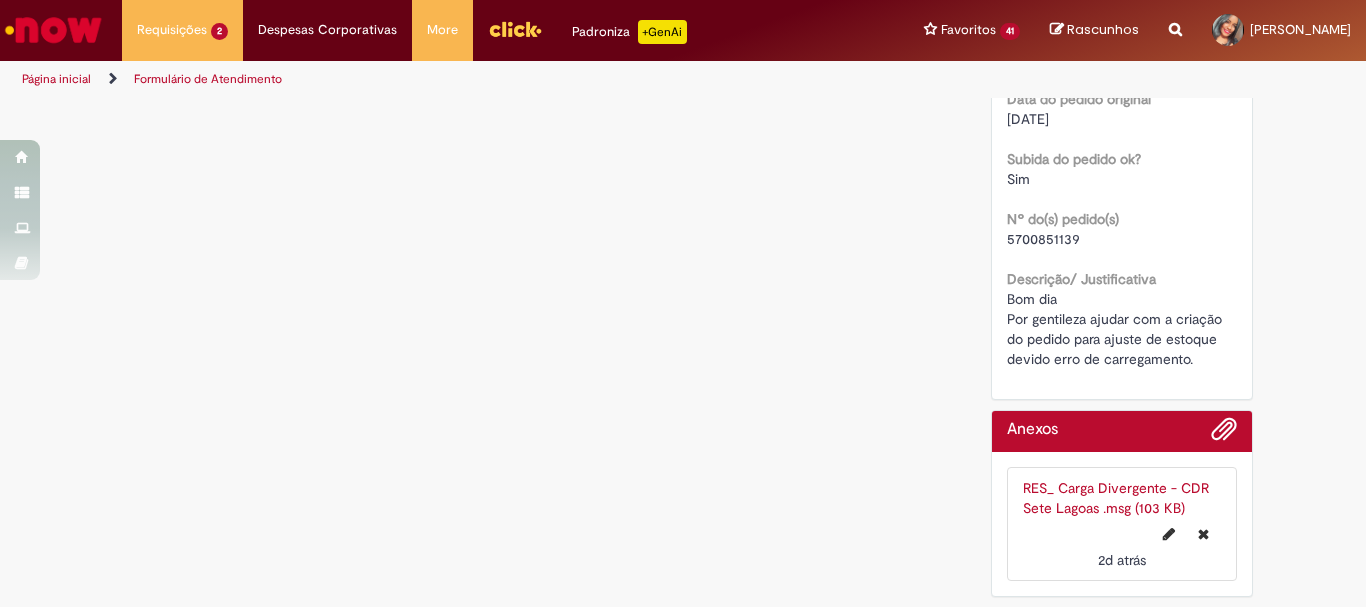click on "5700851139" at bounding box center [1043, 239] 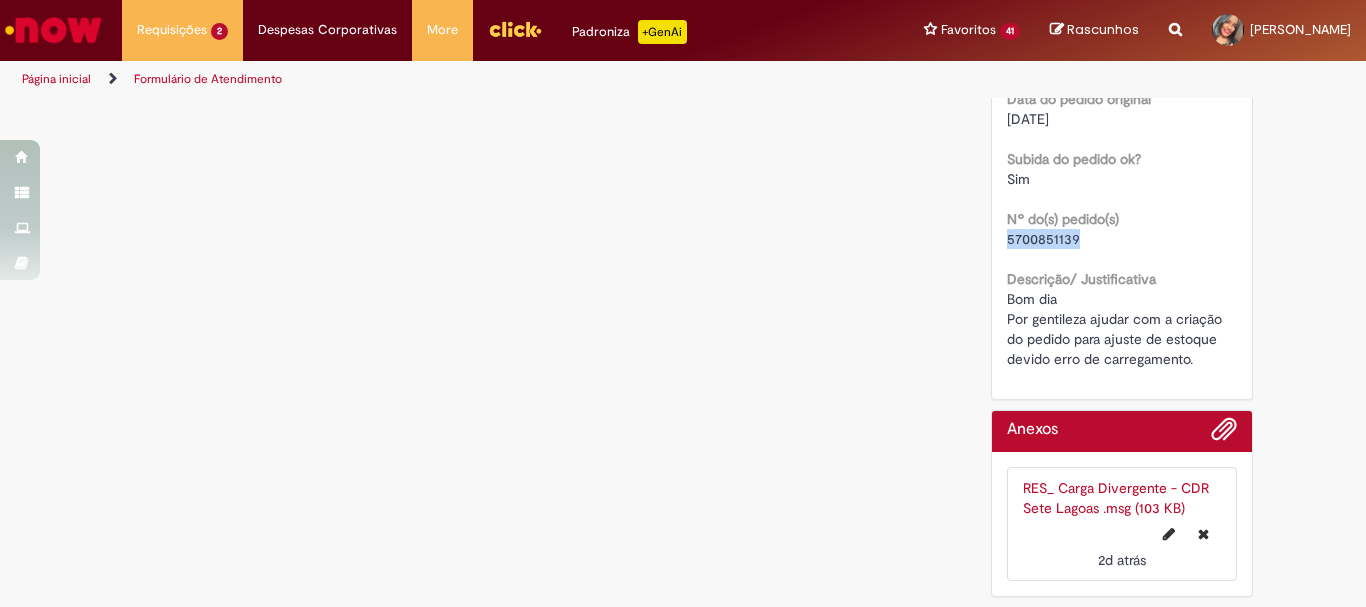 copy on "5700851139" 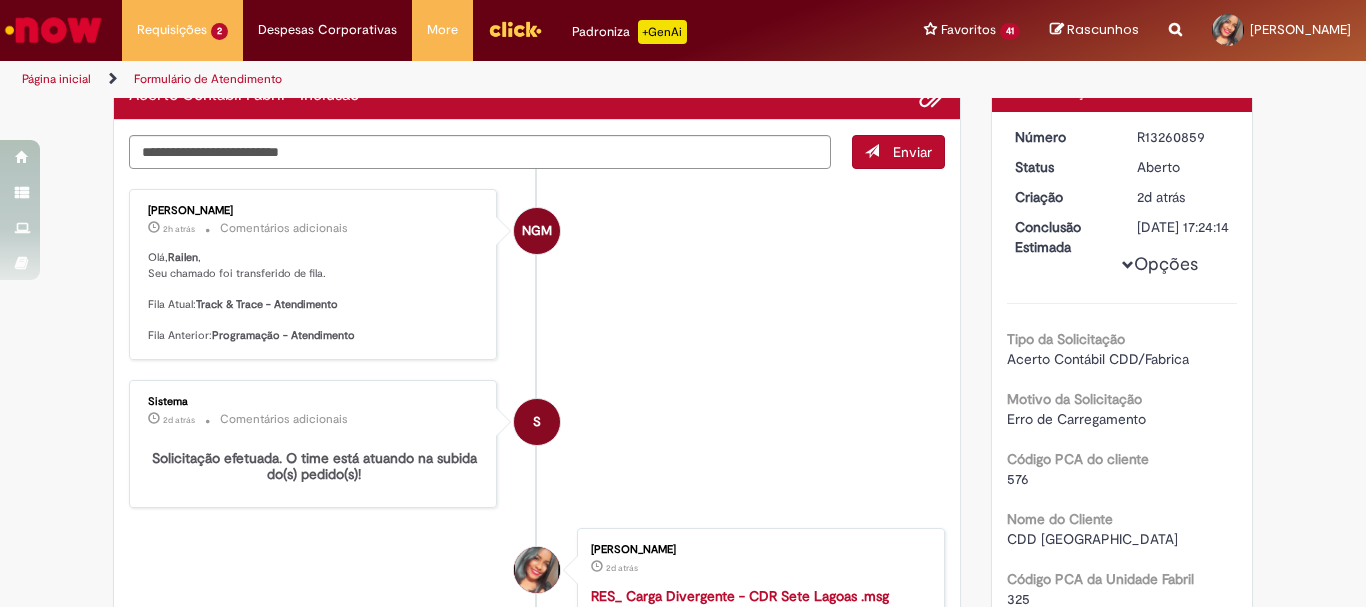 scroll, scrollTop: 43, scrollLeft: 0, axis: vertical 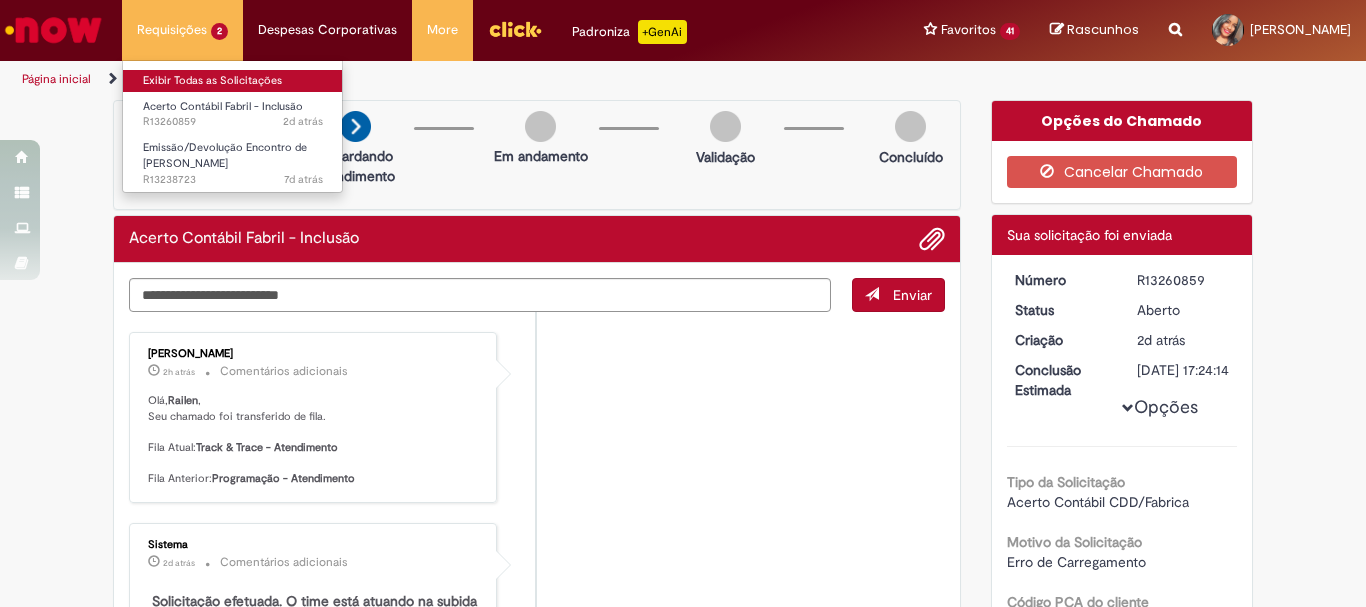 click on "Exibir Todas as Solicitações" at bounding box center (233, 81) 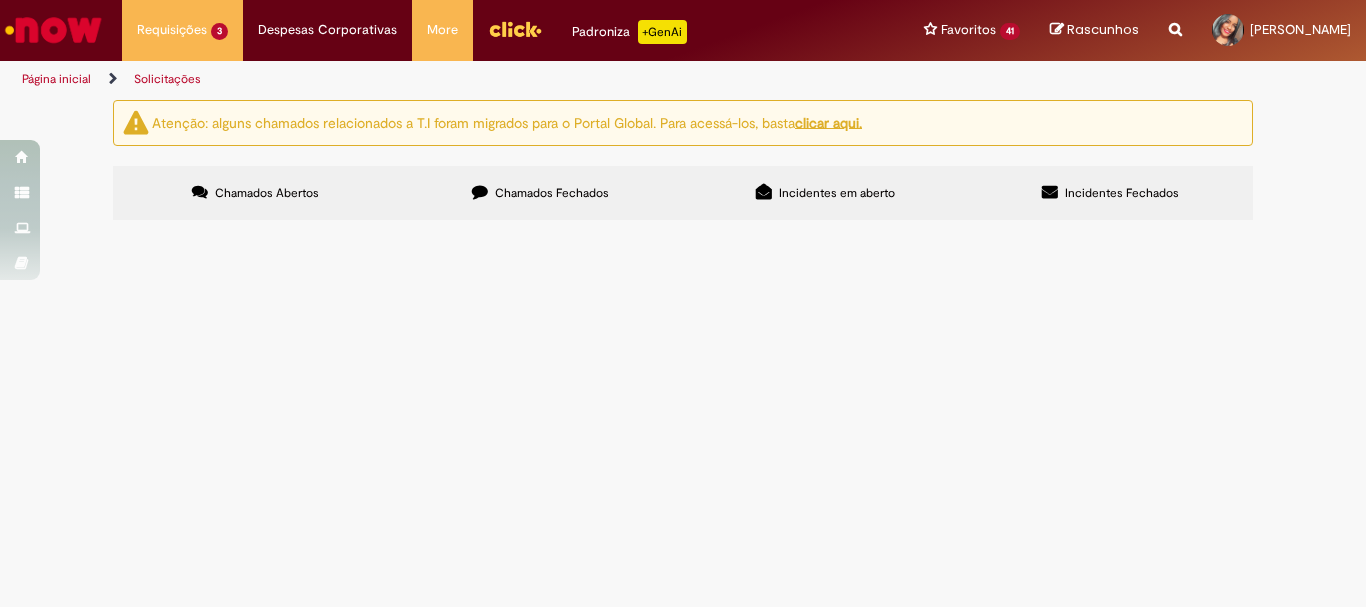 drag, startPoint x: 399, startPoint y: 355, endPoint x: 242, endPoint y: 350, distance: 157.0796 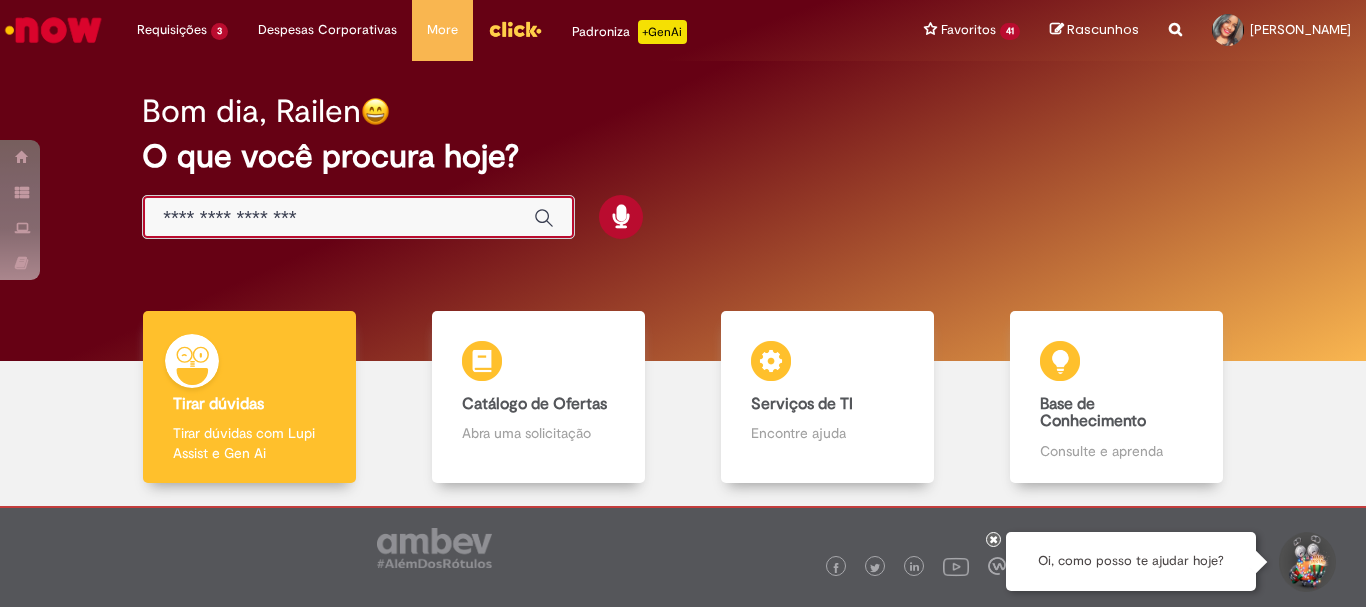 click at bounding box center [338, 218] 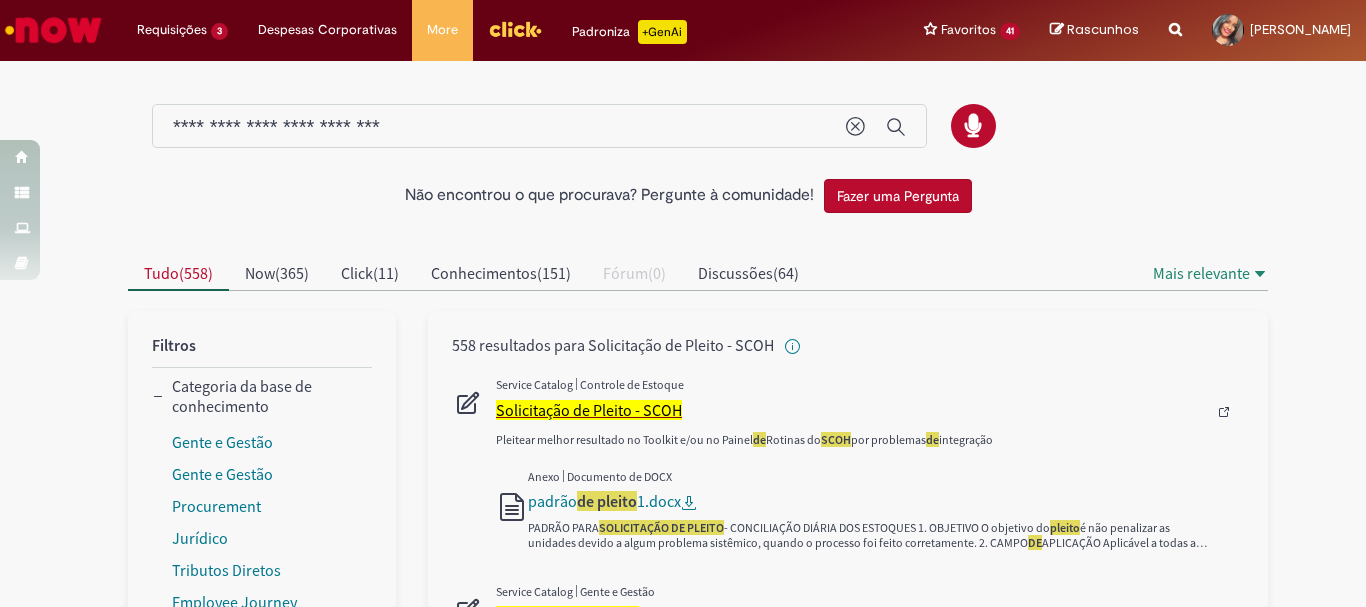 click on "Solicitação de Pleito - SCOH" at bounding box center (589, 410) 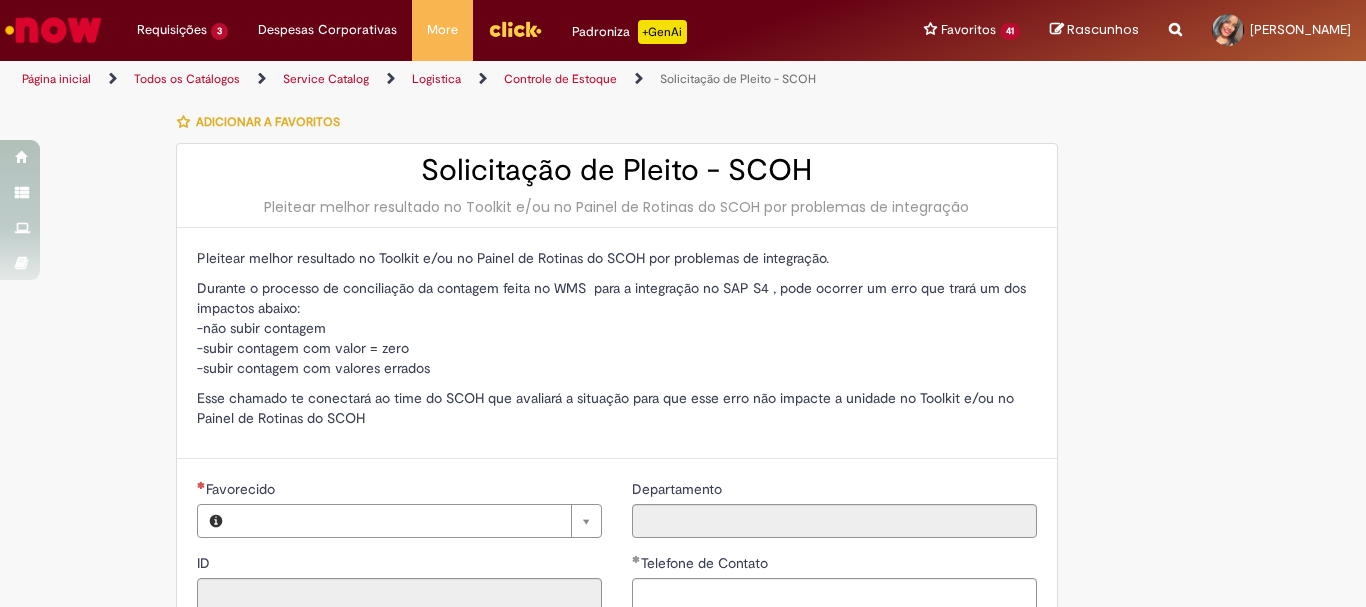 type on "********" 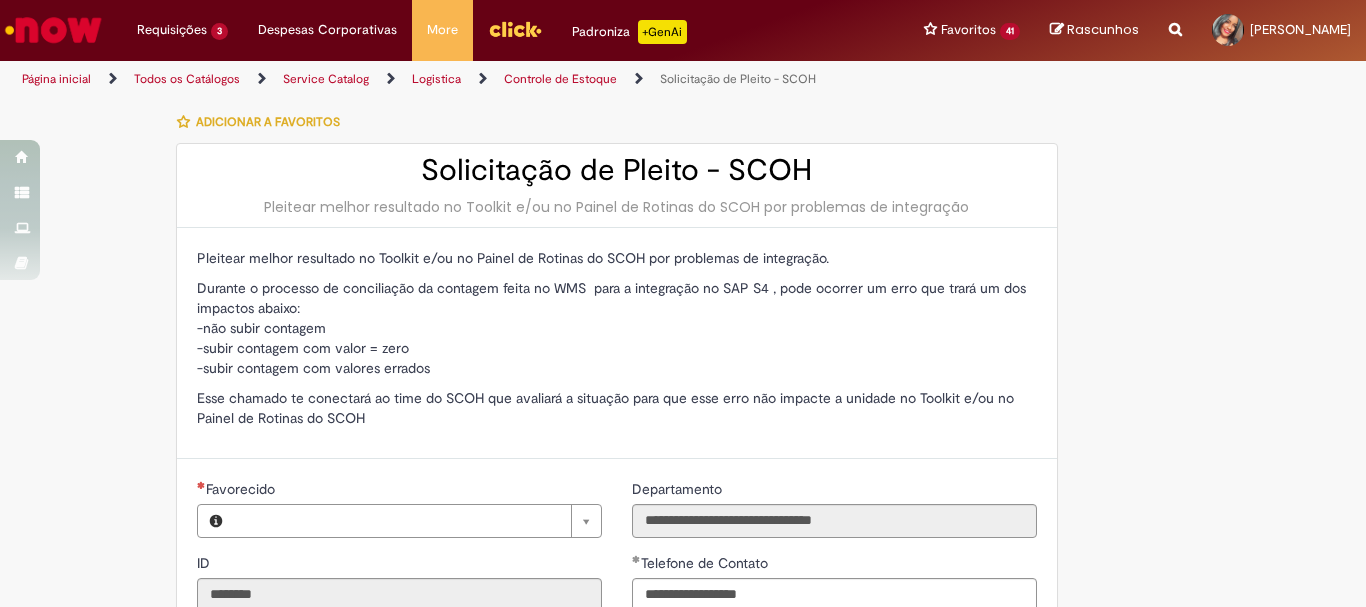type on "**********" 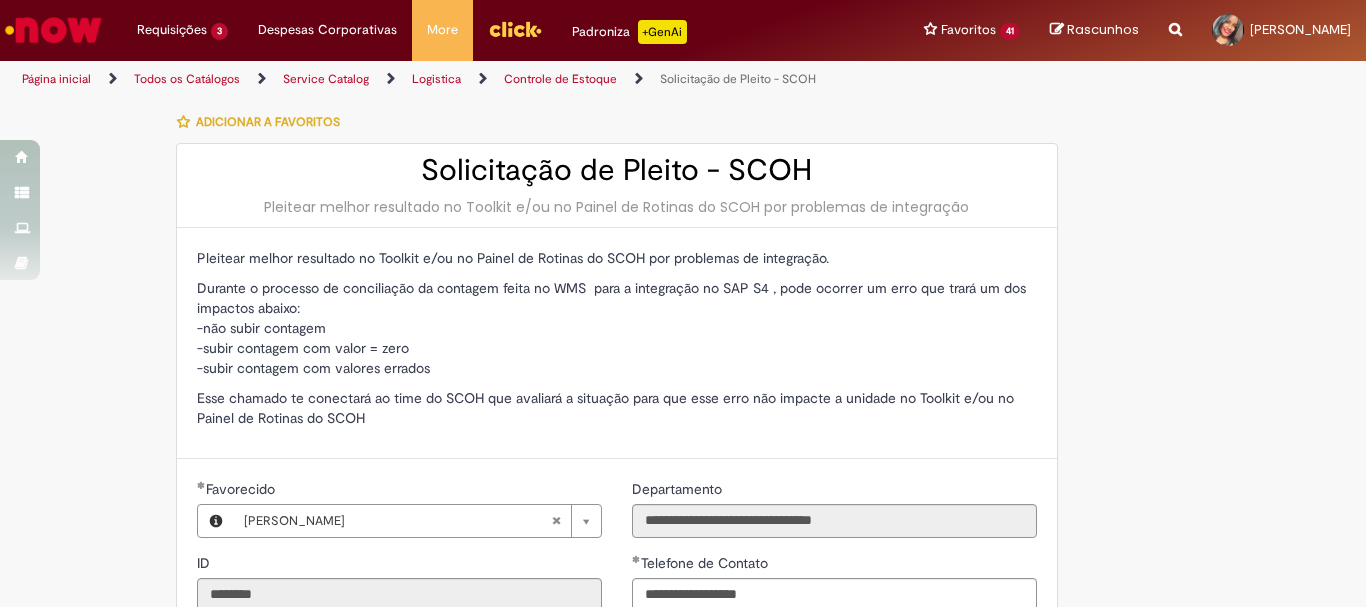 type on "**********" 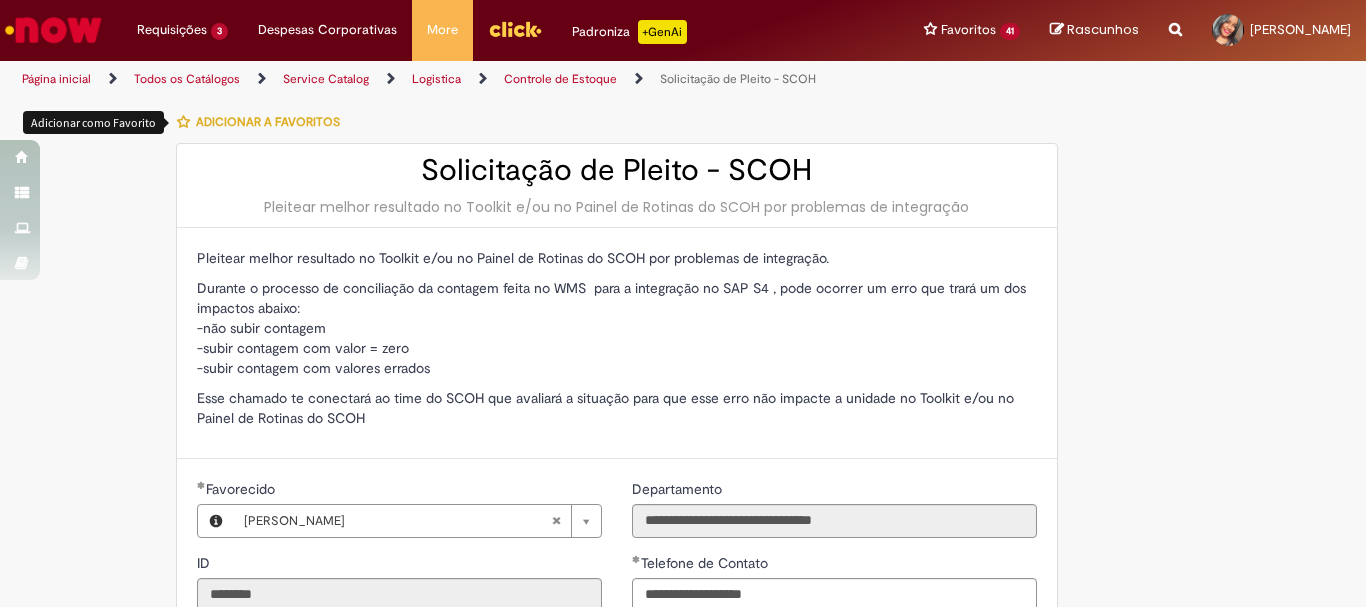 click at bounding box center (183, 122) 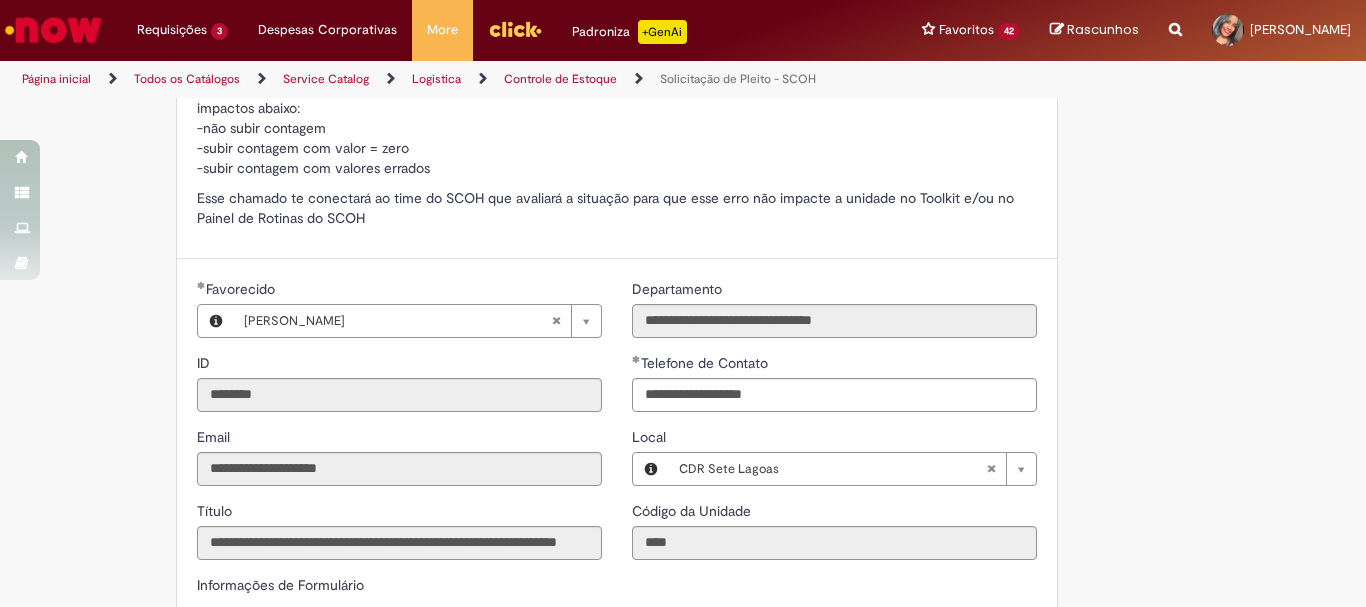 scroll, scrollTop: 500, scrollLeft: 0, axis: vertical 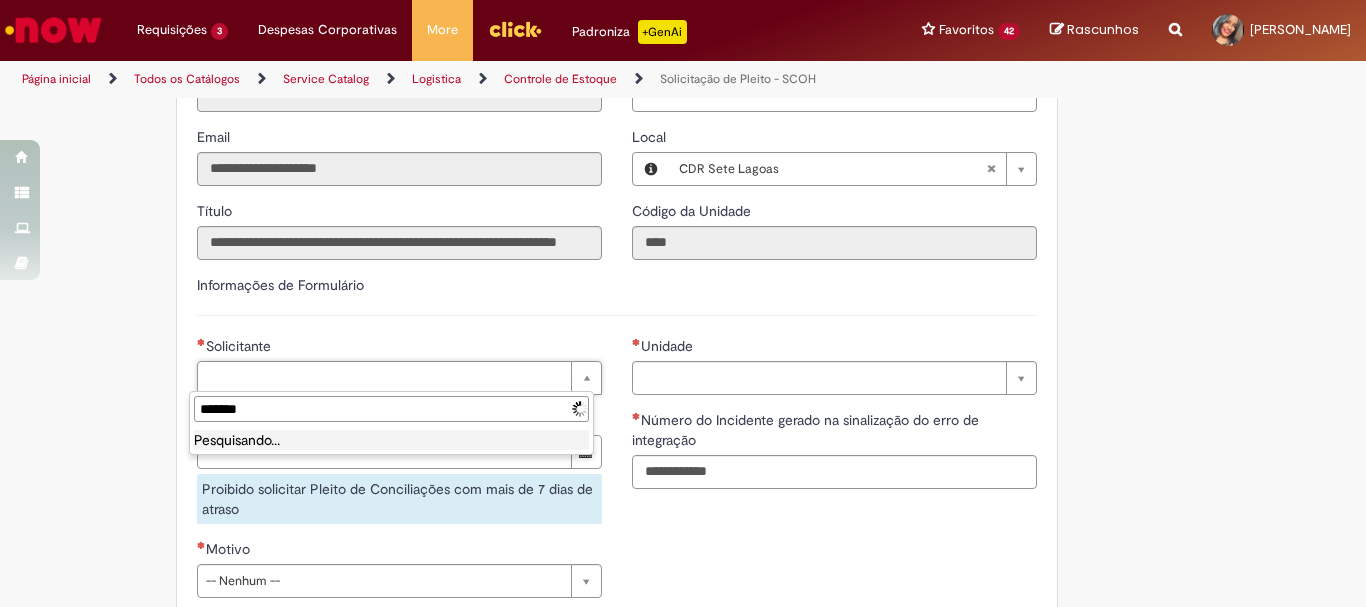 type on "********" 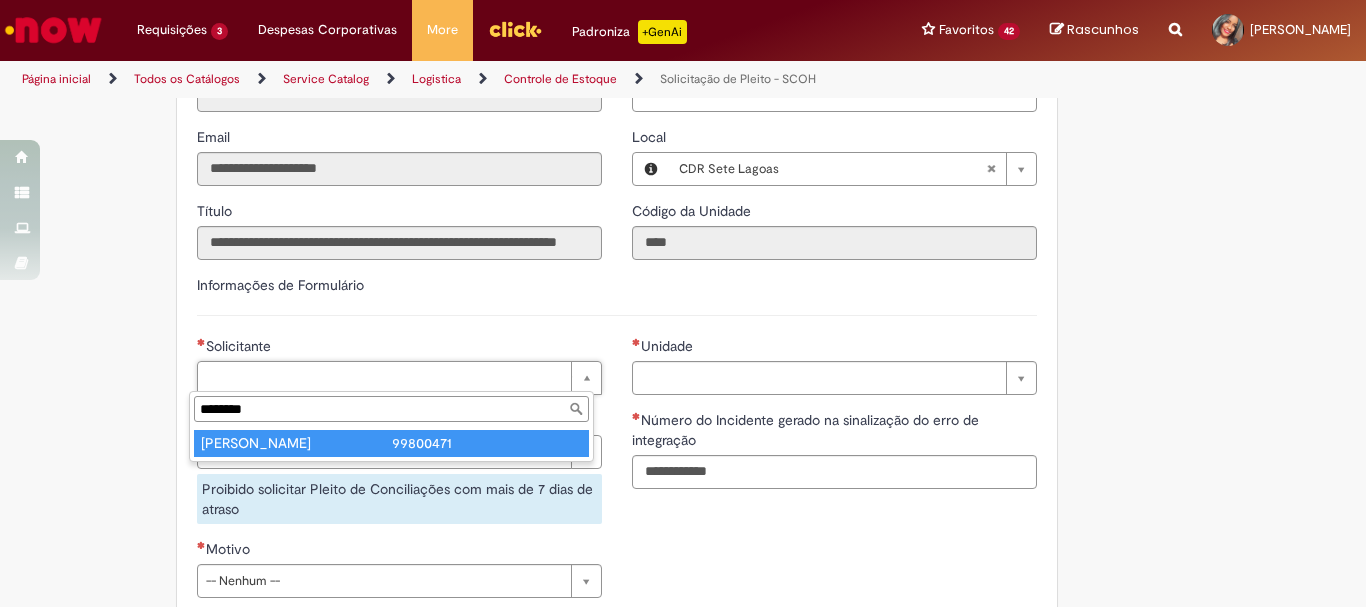 type on "**********" 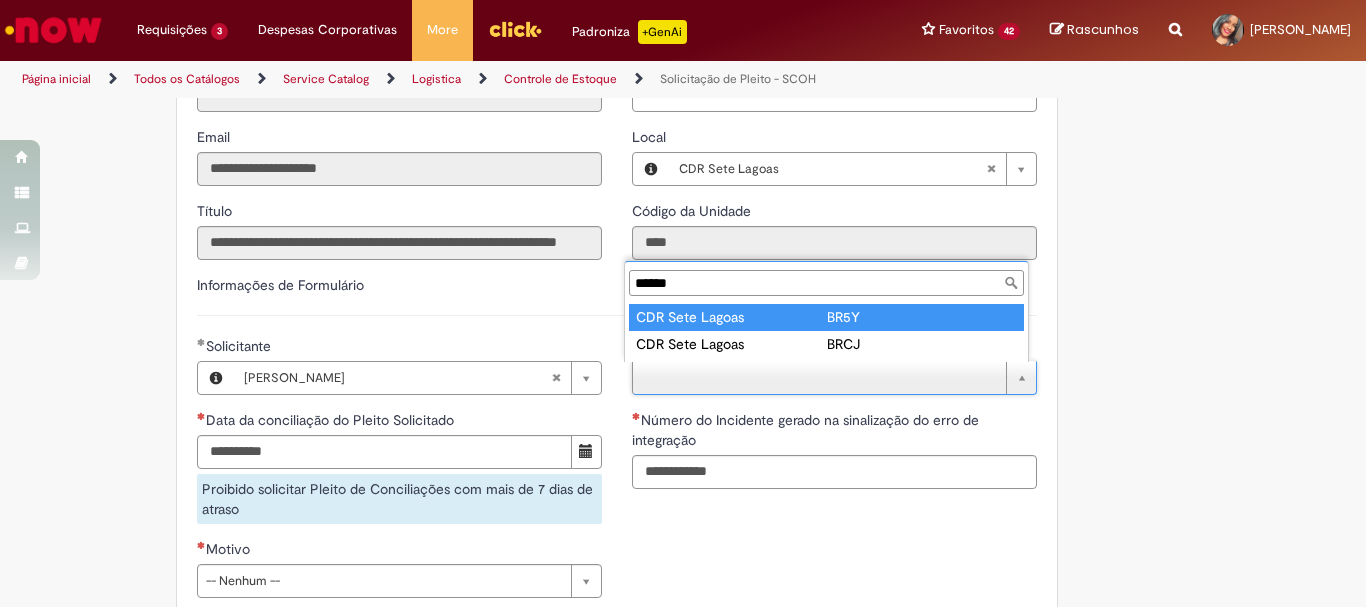 type on "******" 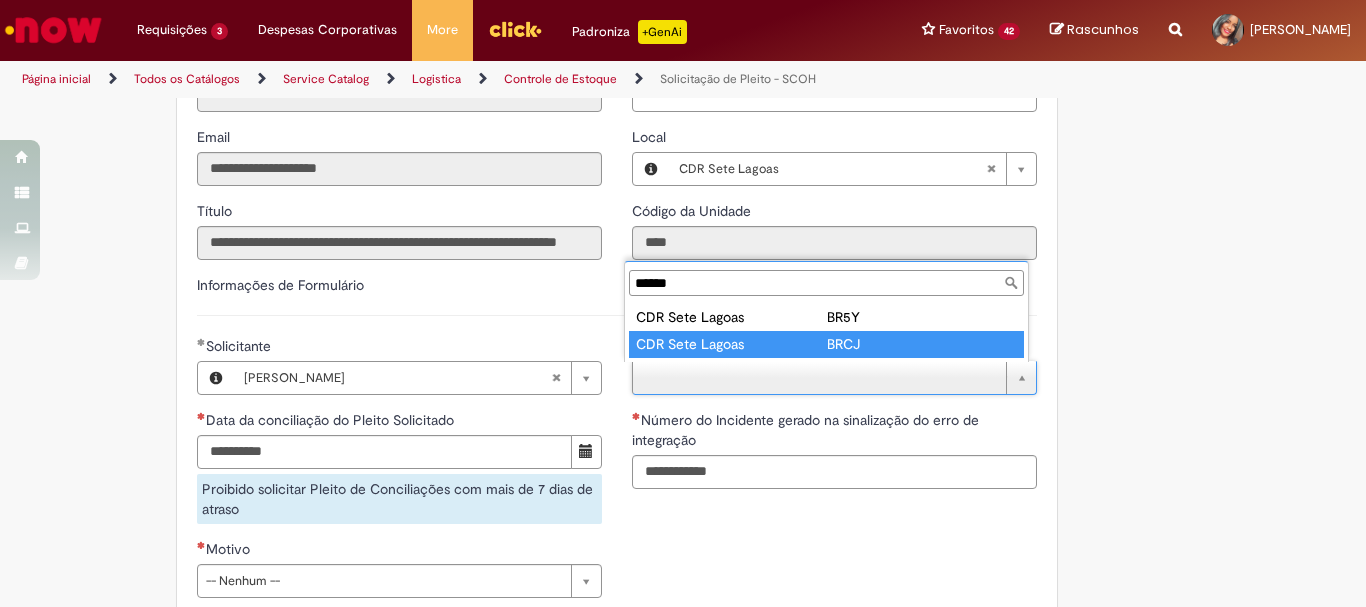 type on "**********" 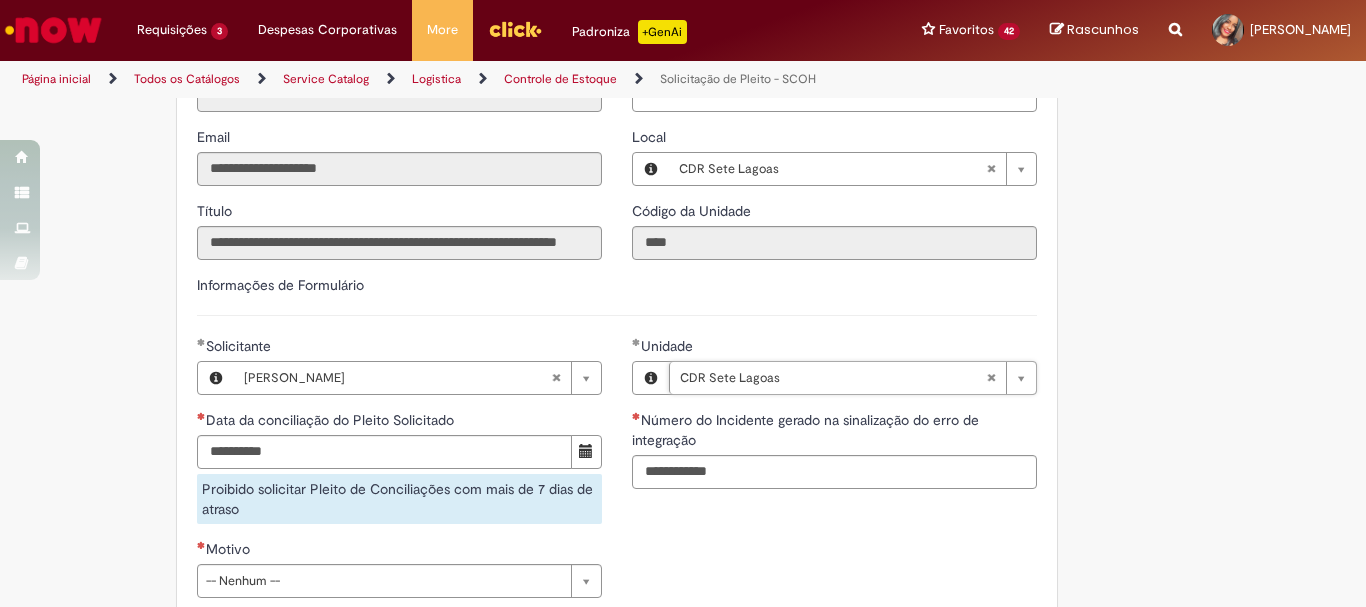 scroll, scrollTop: 700, scrollLeft: 0, axis: vertical 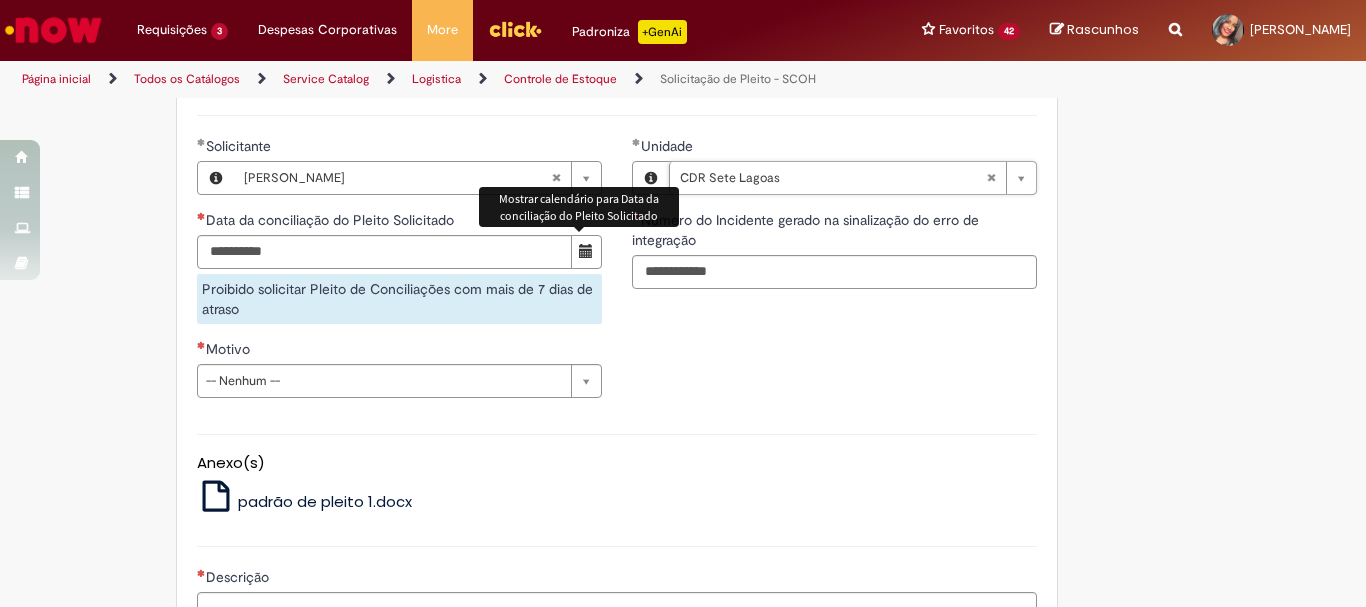click at bounding box center [586, 251] 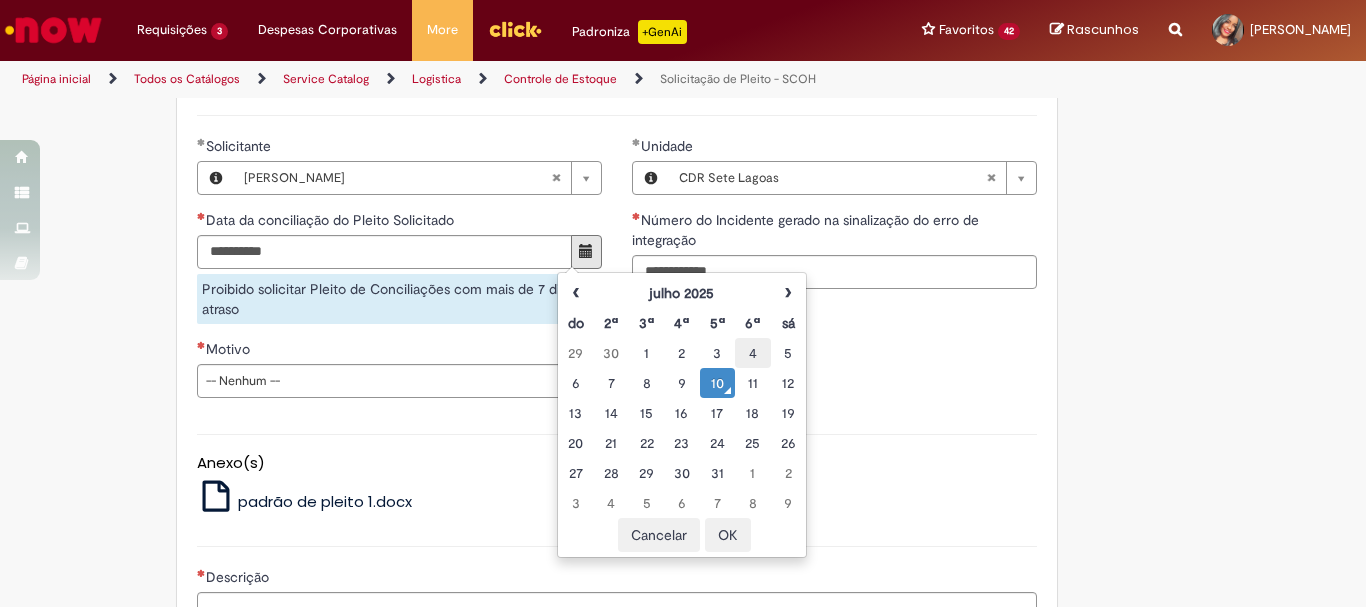 click on "4" at bounding box center (752, 353) 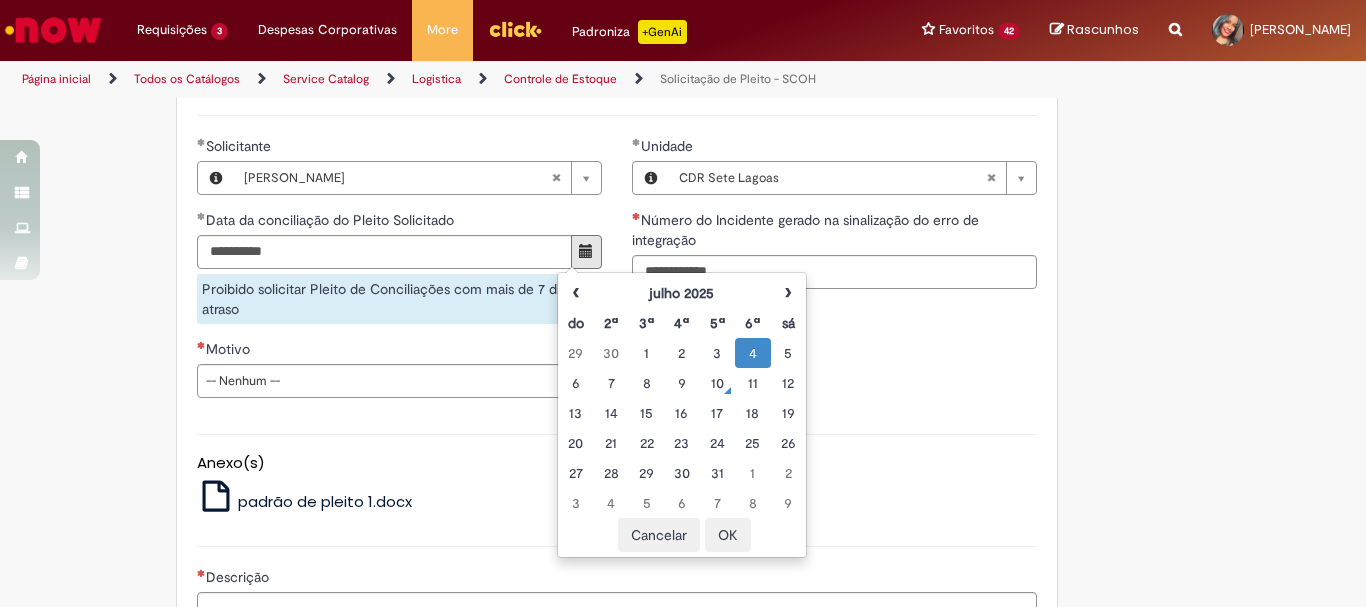 click on "**********" at bounding box center (683, 133) 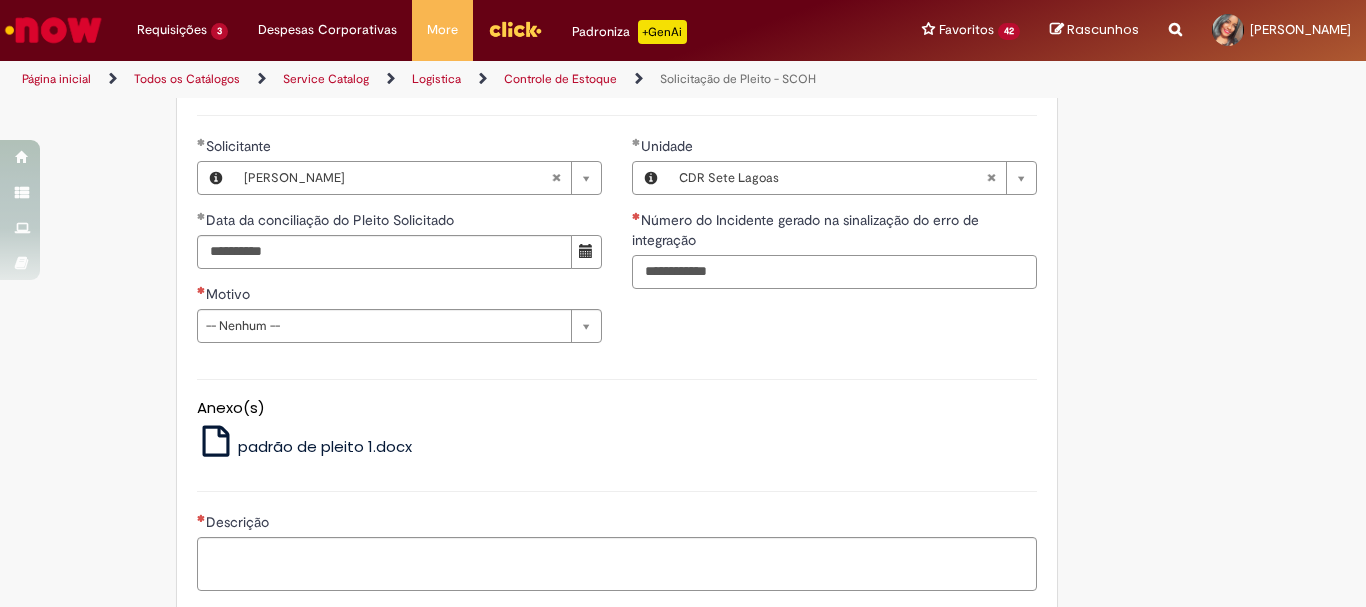 click on "Número do Incidente gerado na sinalização do erro de integração" at bounding box center (834, 272) 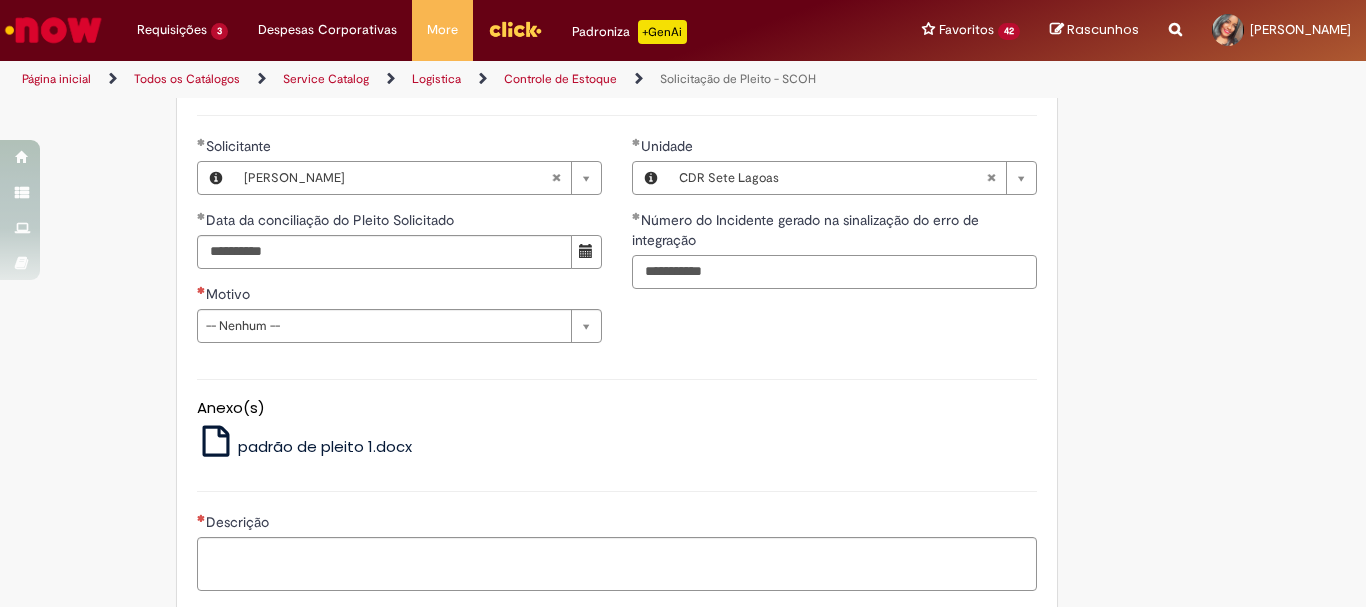 type on "**********" 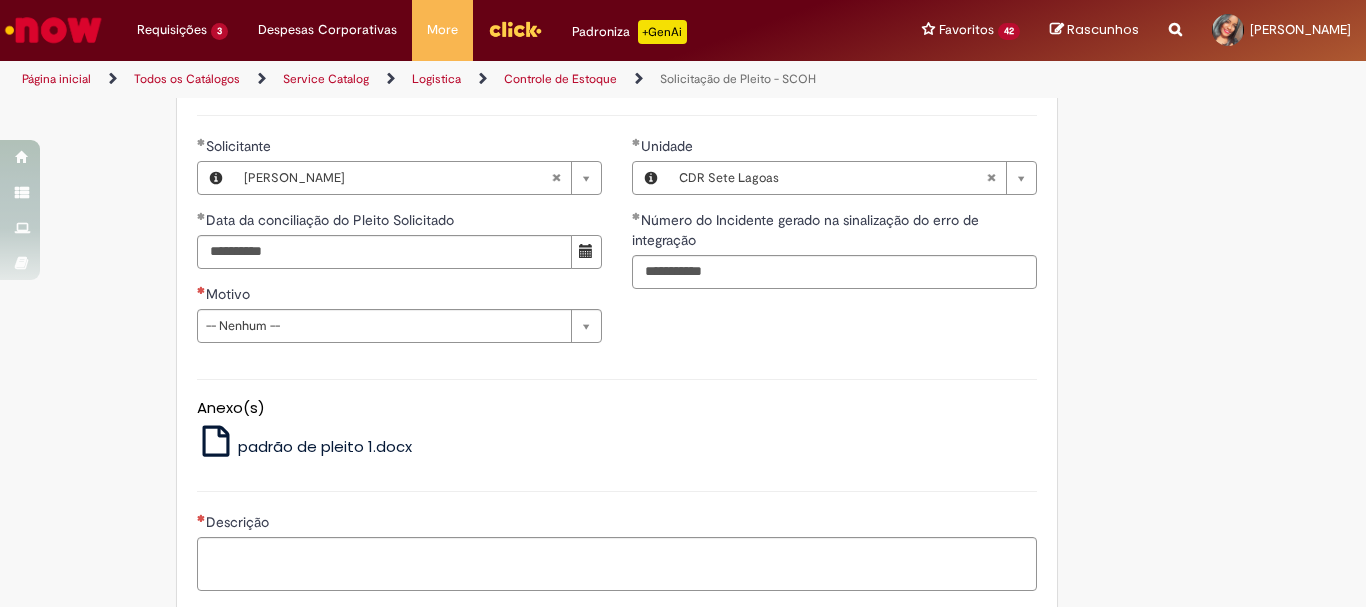 click on "Anexo(s)" at bounding box center (617, 408) 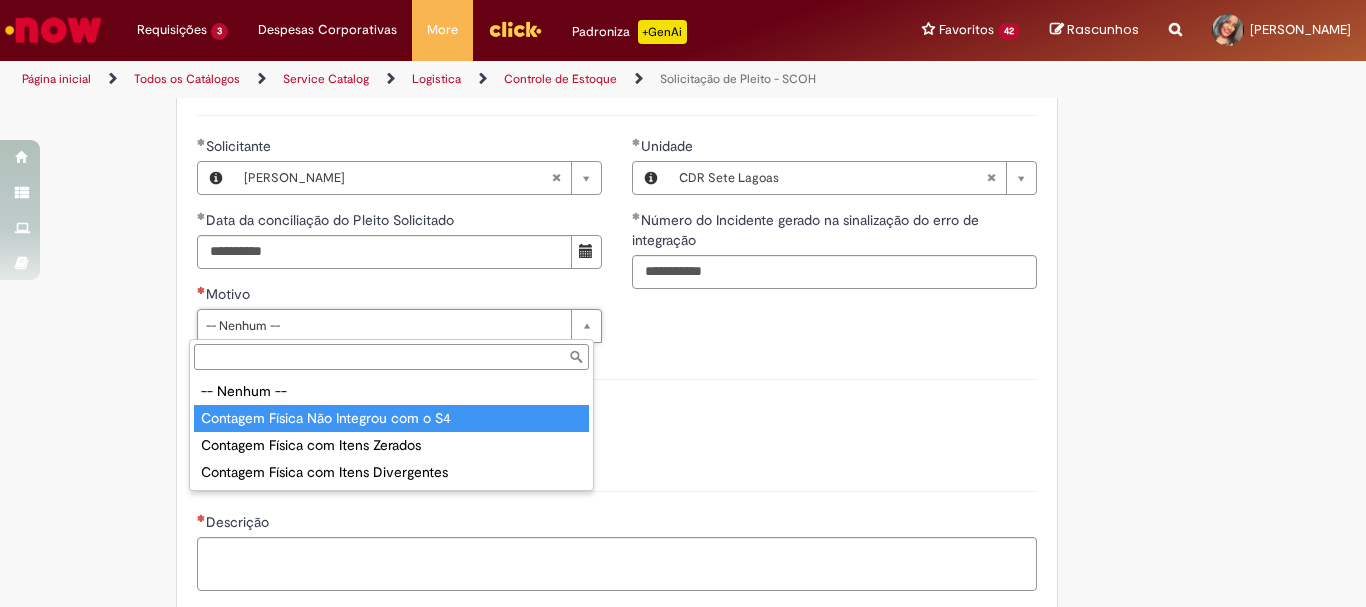 type on "**********" 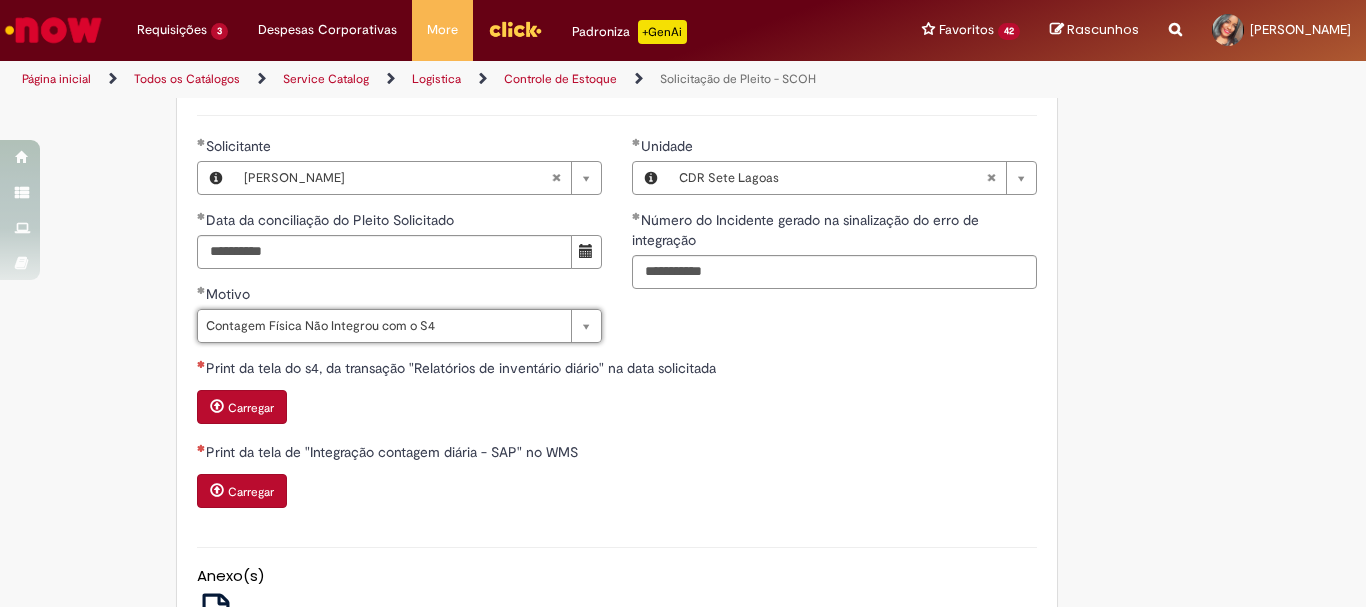 scroll, scrollTop: 800, scrollLeft: 0, axis: vertical 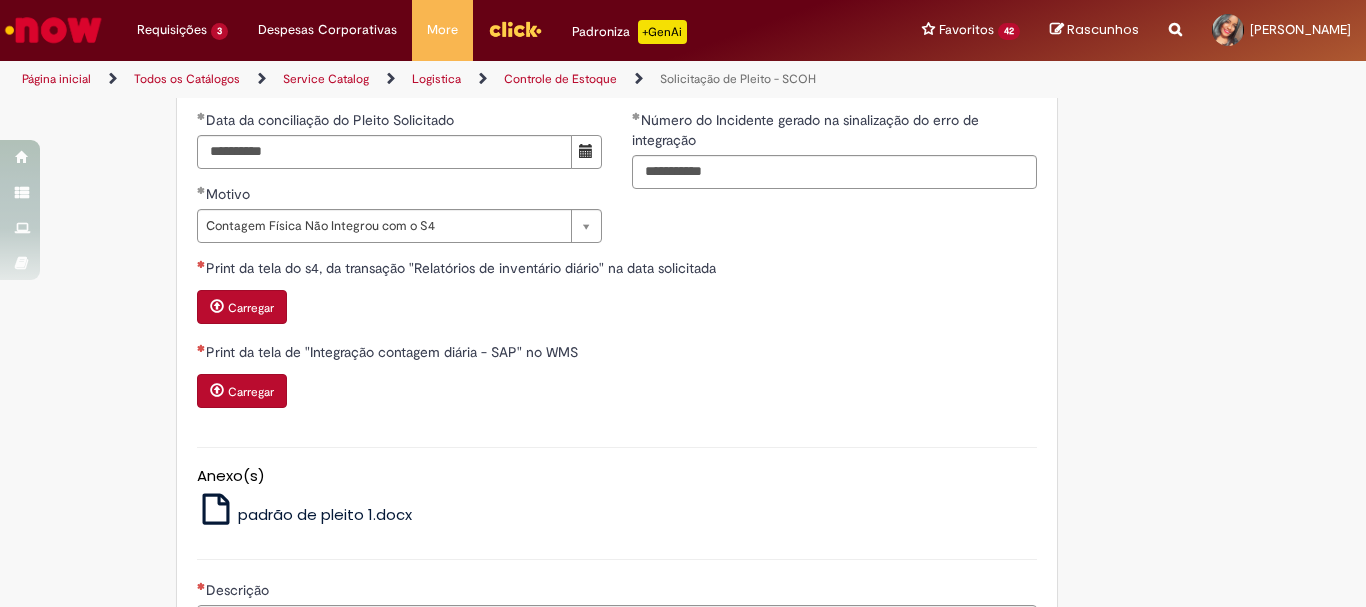 click on "Carregar" at bounding box center (617, 393) 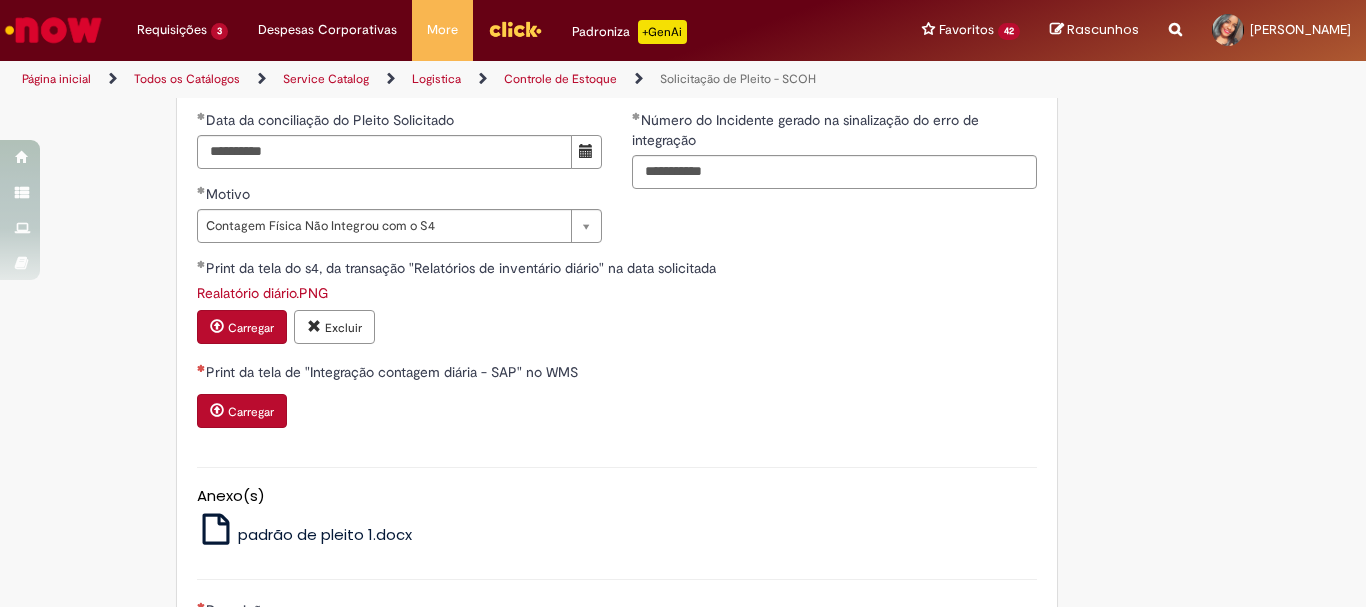 click on "Carregar" at bounding box center [251, 412] 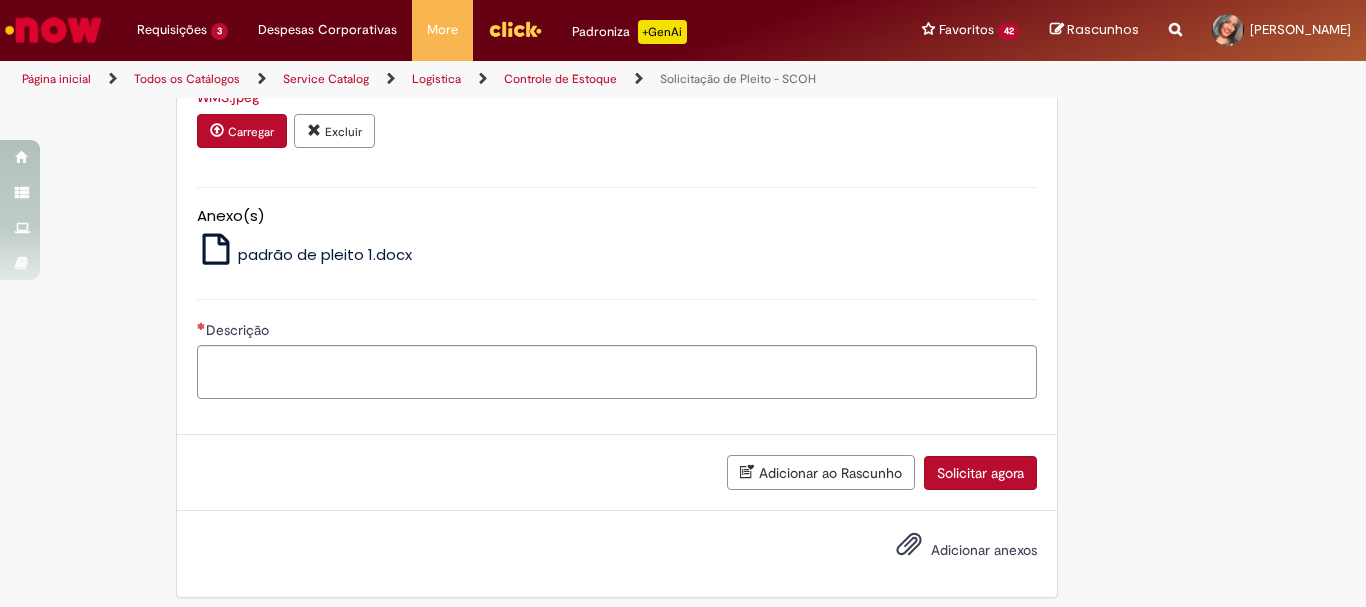 scroll, scrollTop: 1113, scrollLeft: 0, axis: vertical 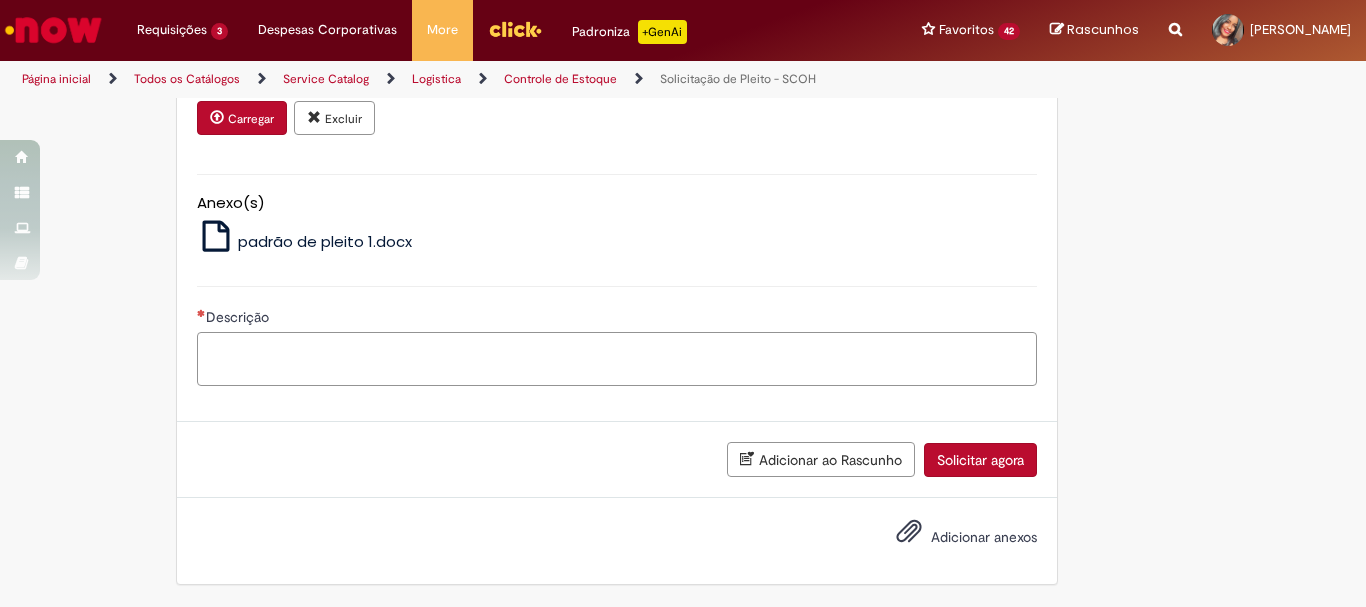 click on "Descrição" at bounding box center (617, 359) 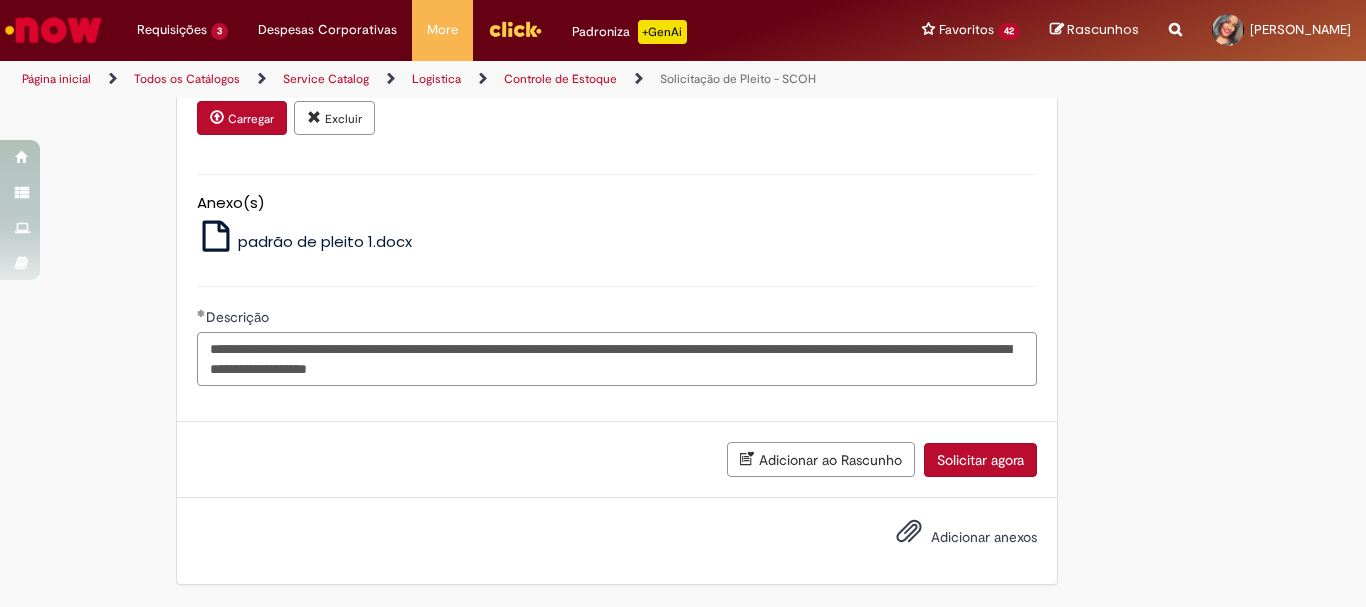 click on "**********" at bounding box center [617, 359] 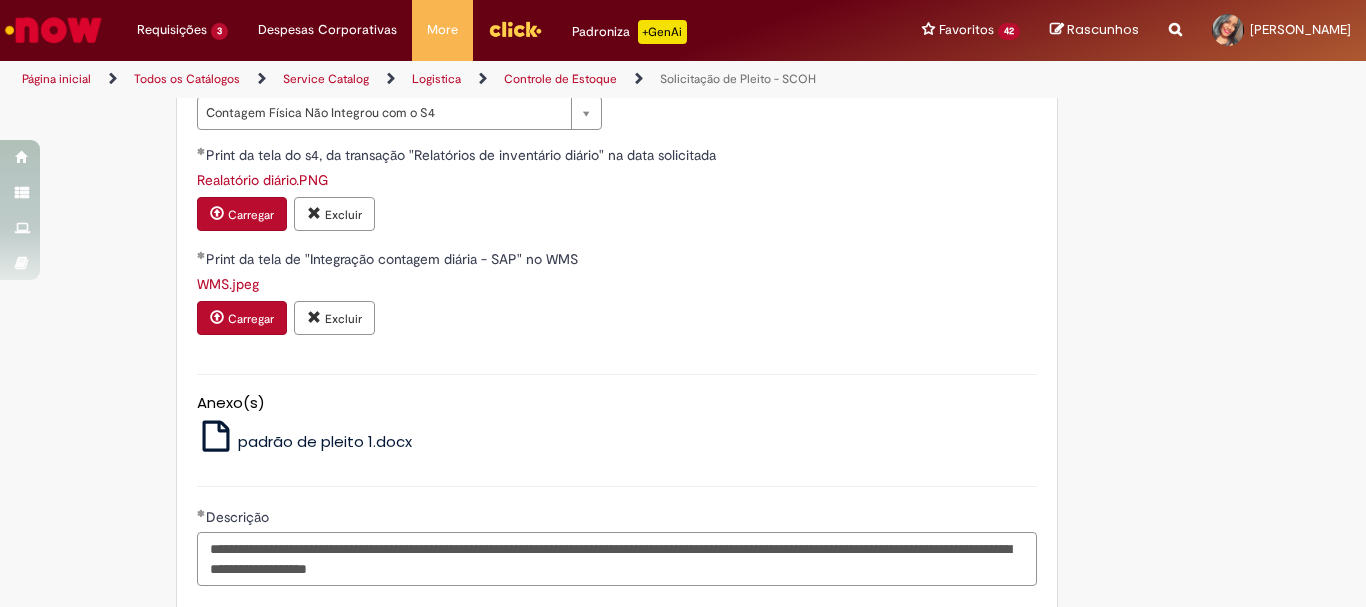 scroll, scrollTop: 613, scrollLeft: 0, axis: vertical 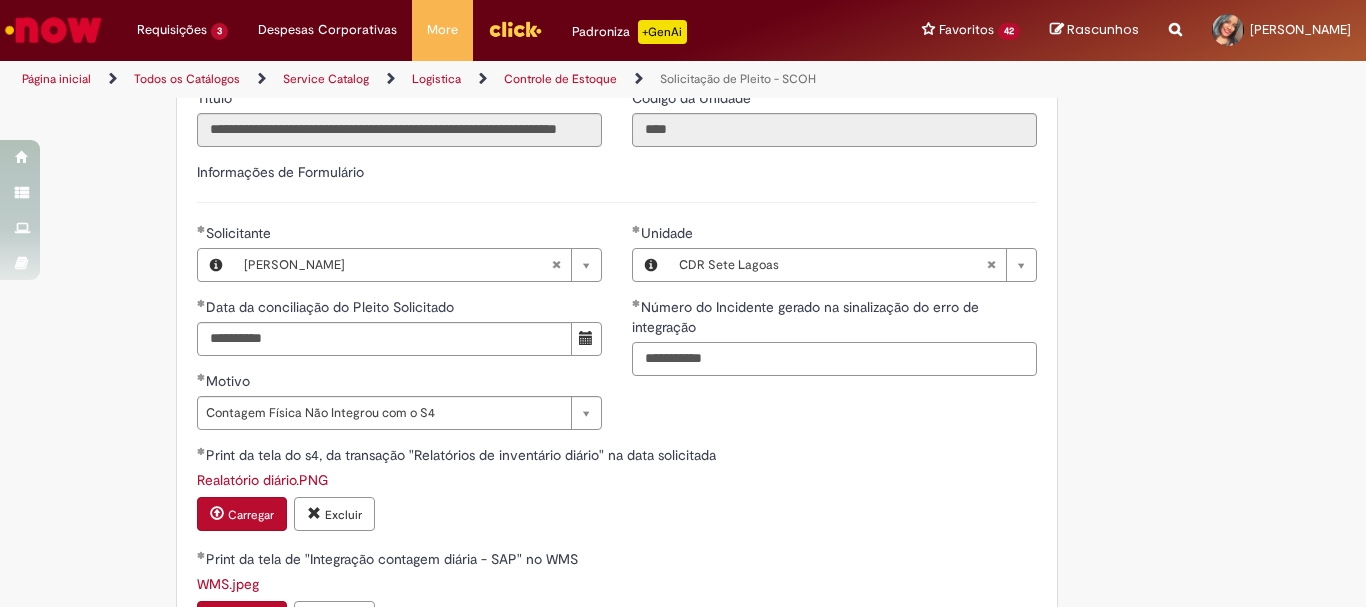 drag, startPoint x: 732, startPoint y: 361, endPoint x: 594, endPoint y: 363, distance: 138.0145 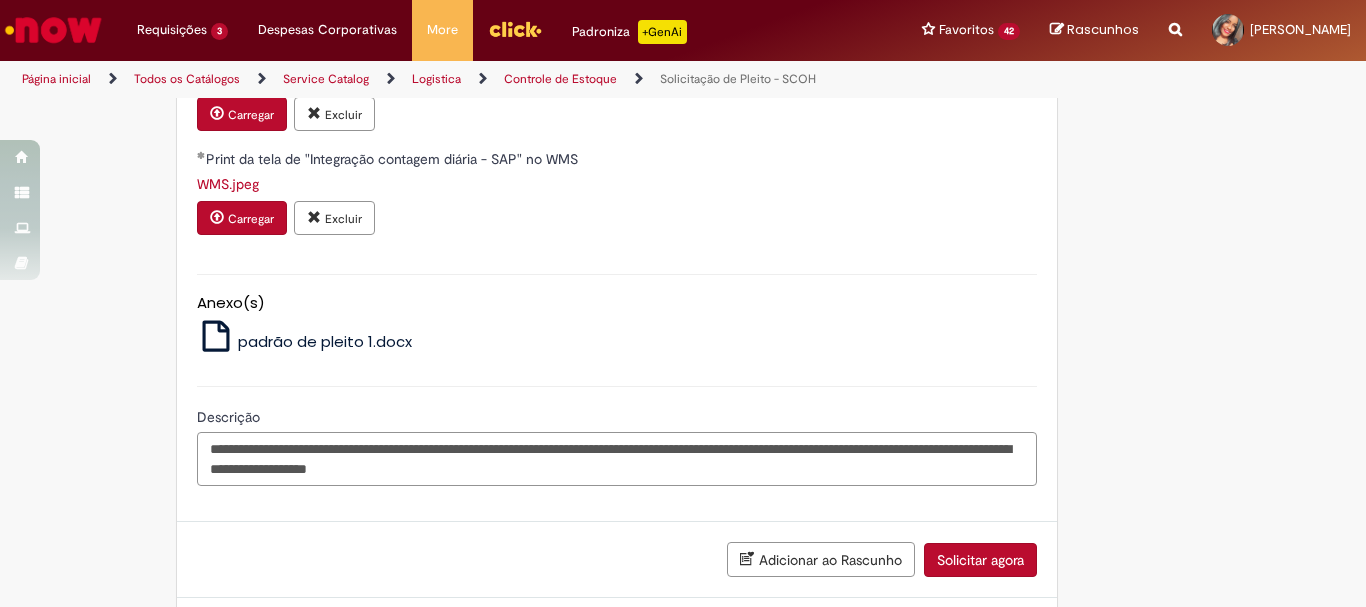 click on "**********" at bounding box center [617, 459] 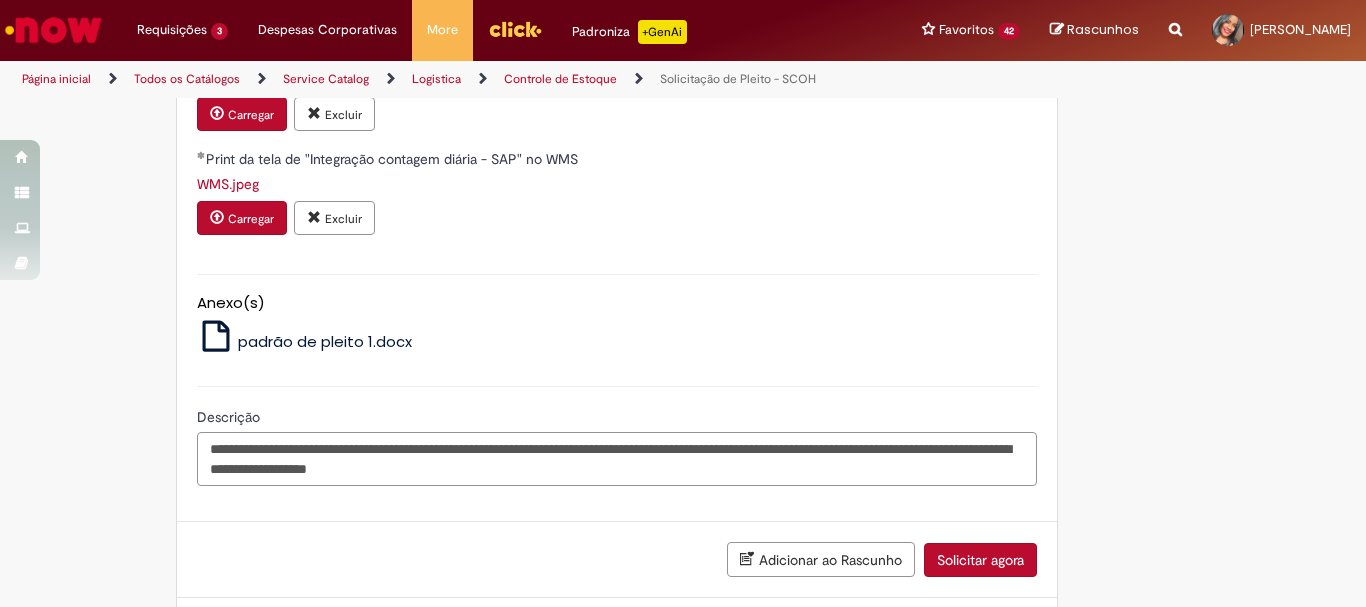 click on "**********" at bounding box center (617, 459) 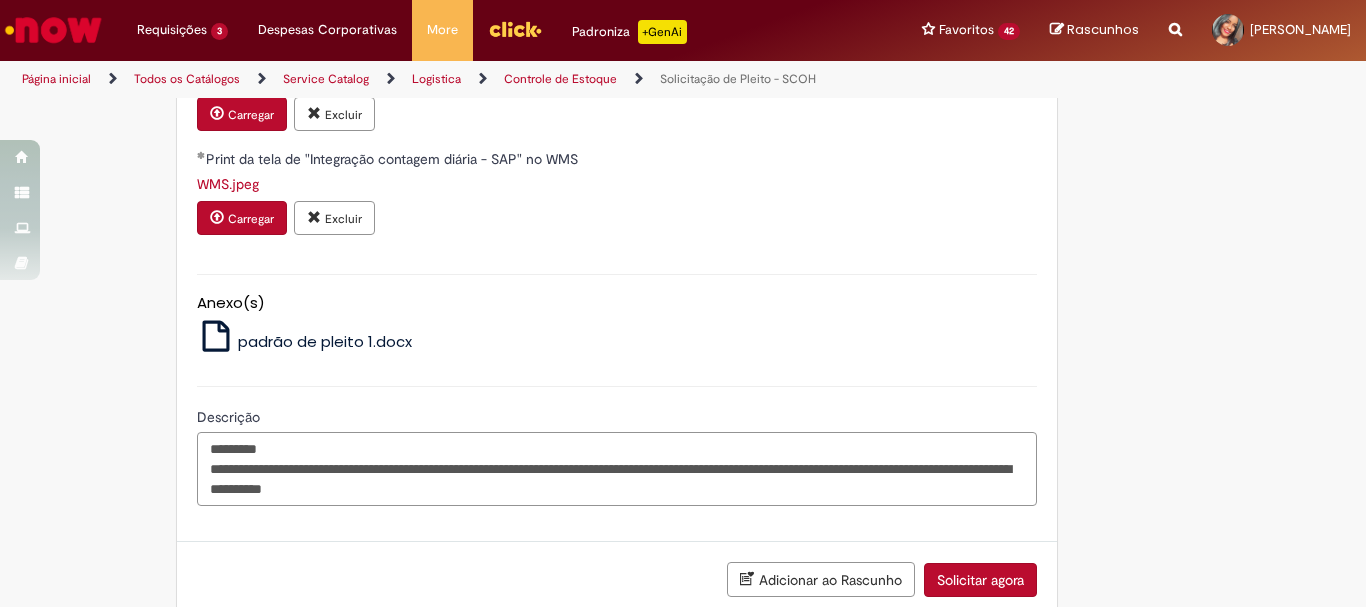 scroll, scrollTop: 1133, scrollLeft: 0, axis: vertical 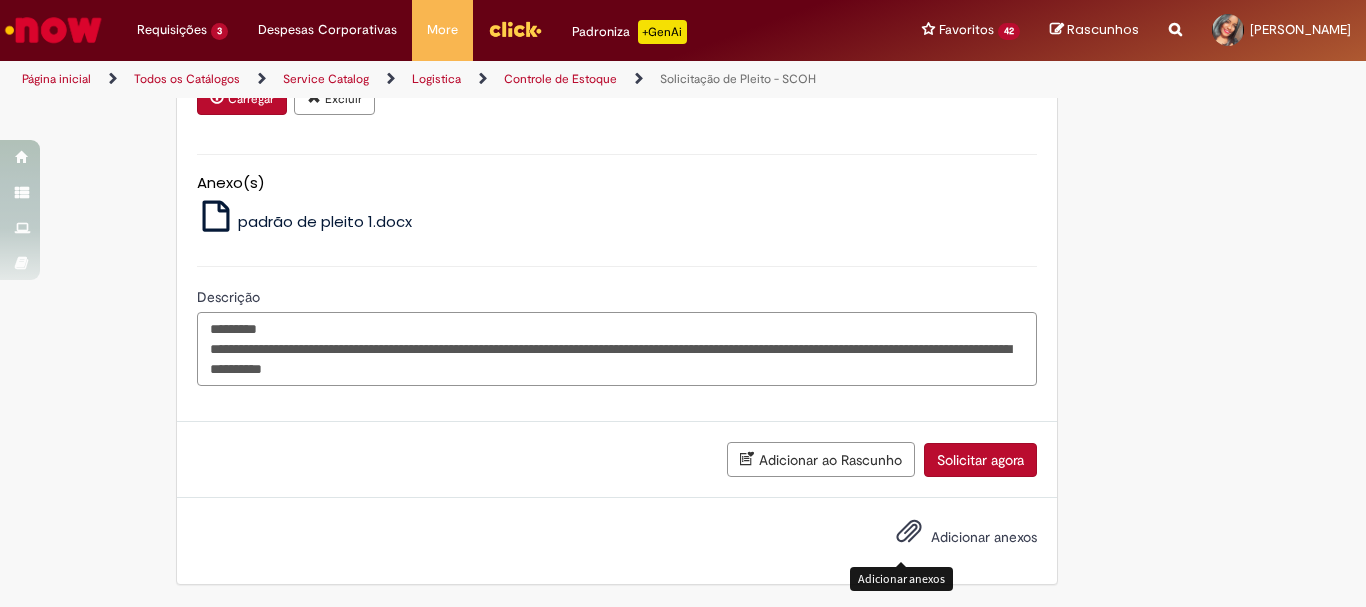 type on "**********" 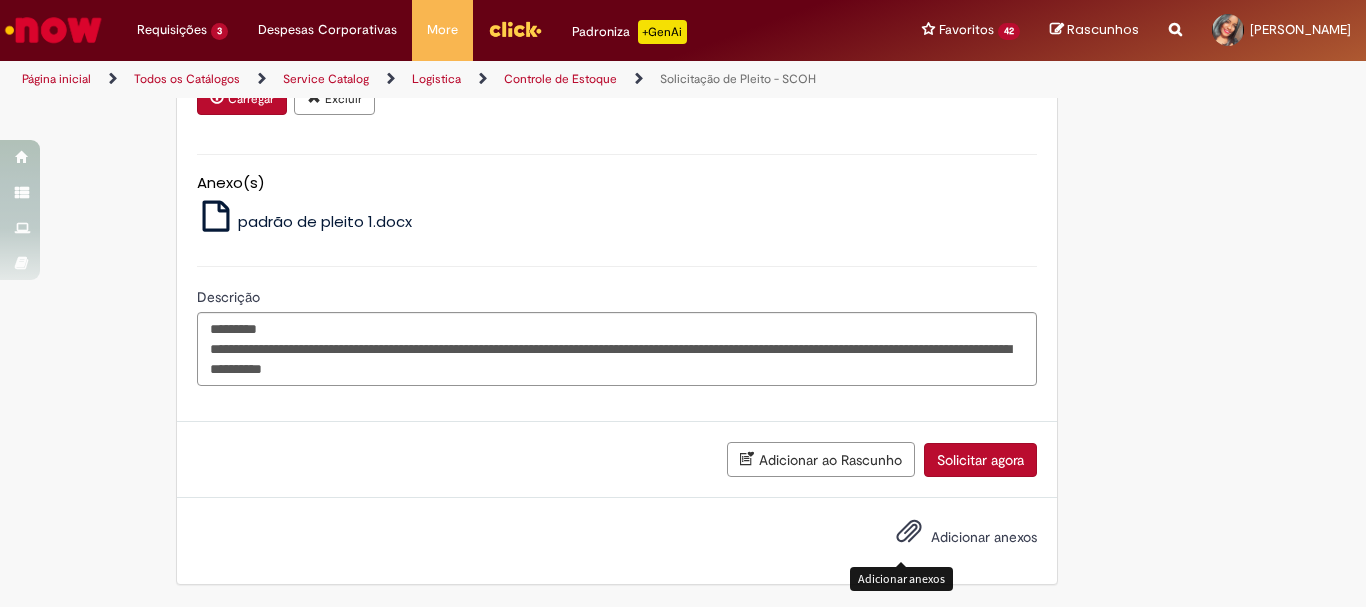 click at bounding box center (909, 532) 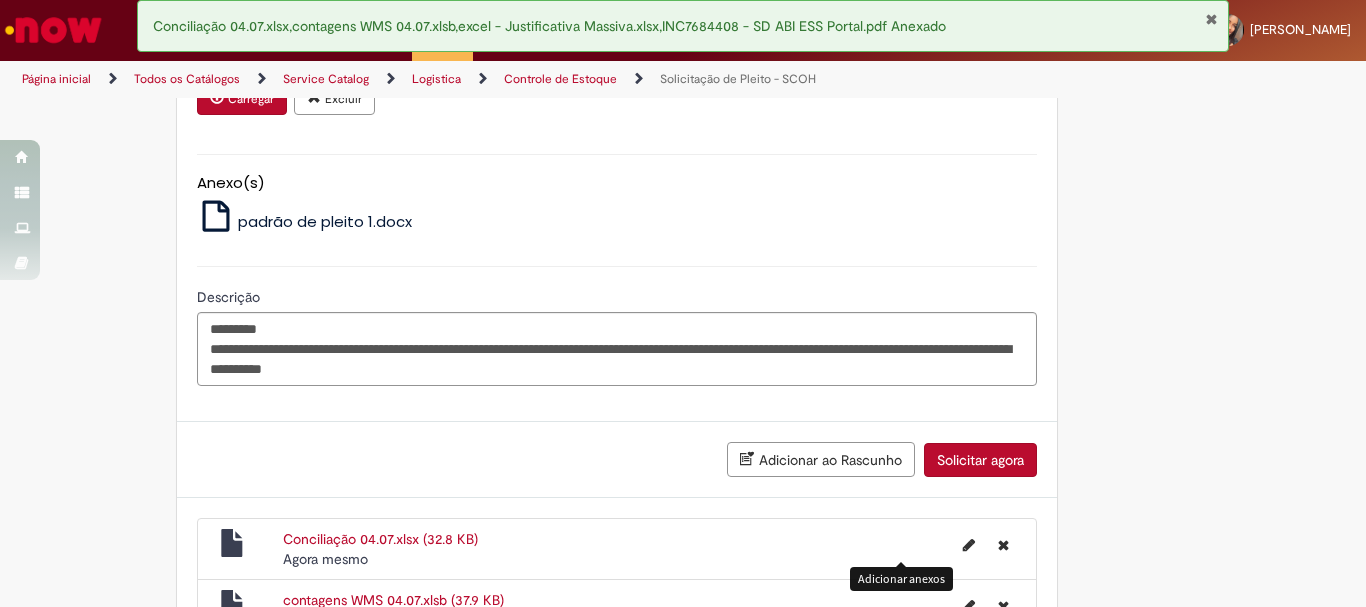click on "Solicitar agora" at bounding box center (980, 460) 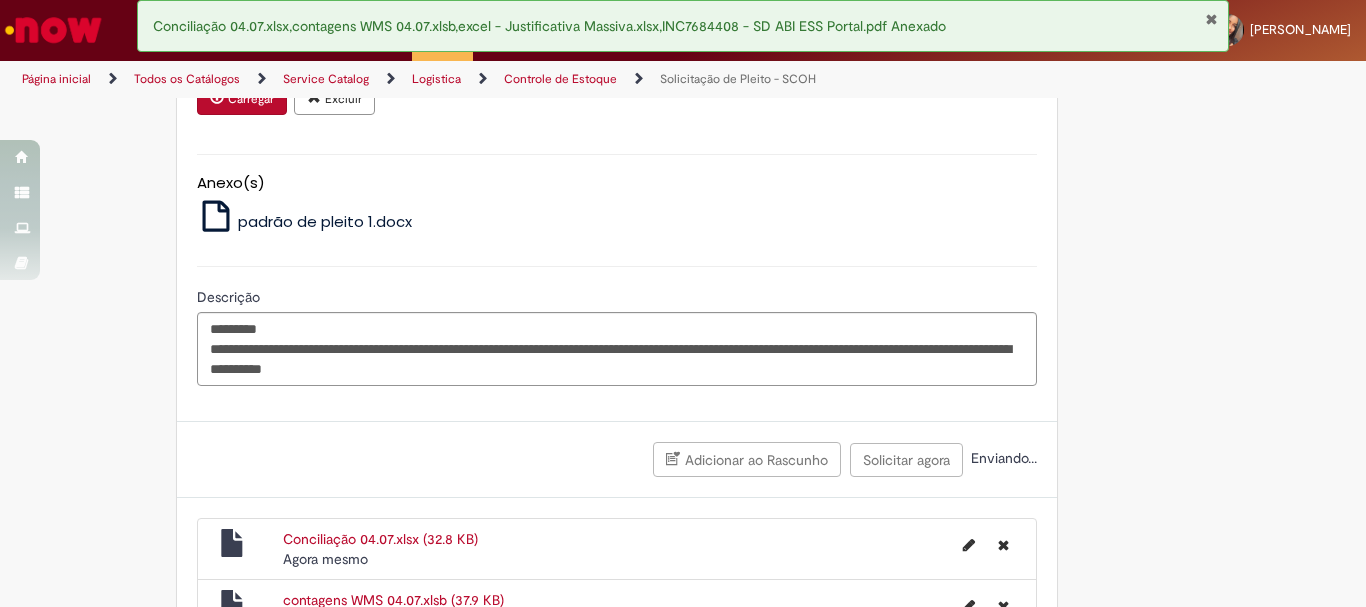 click at bounding box center [1211, 19] 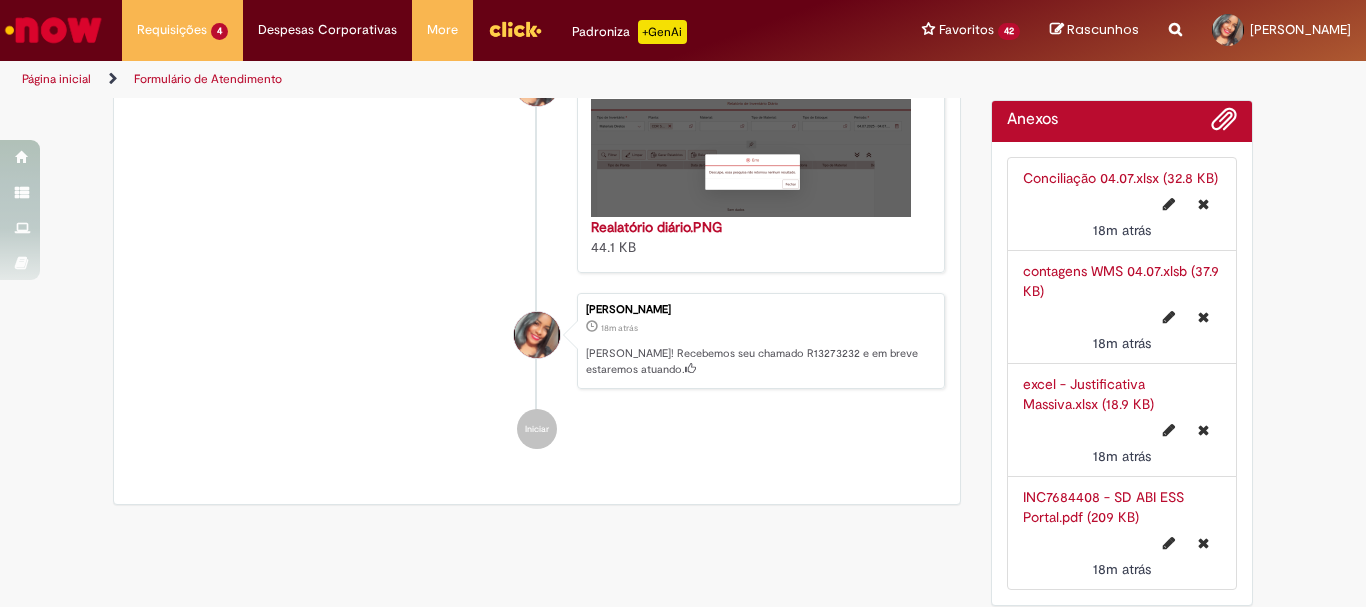 scroll, scrollTop: 0, scrollLeft: 0, axis: both 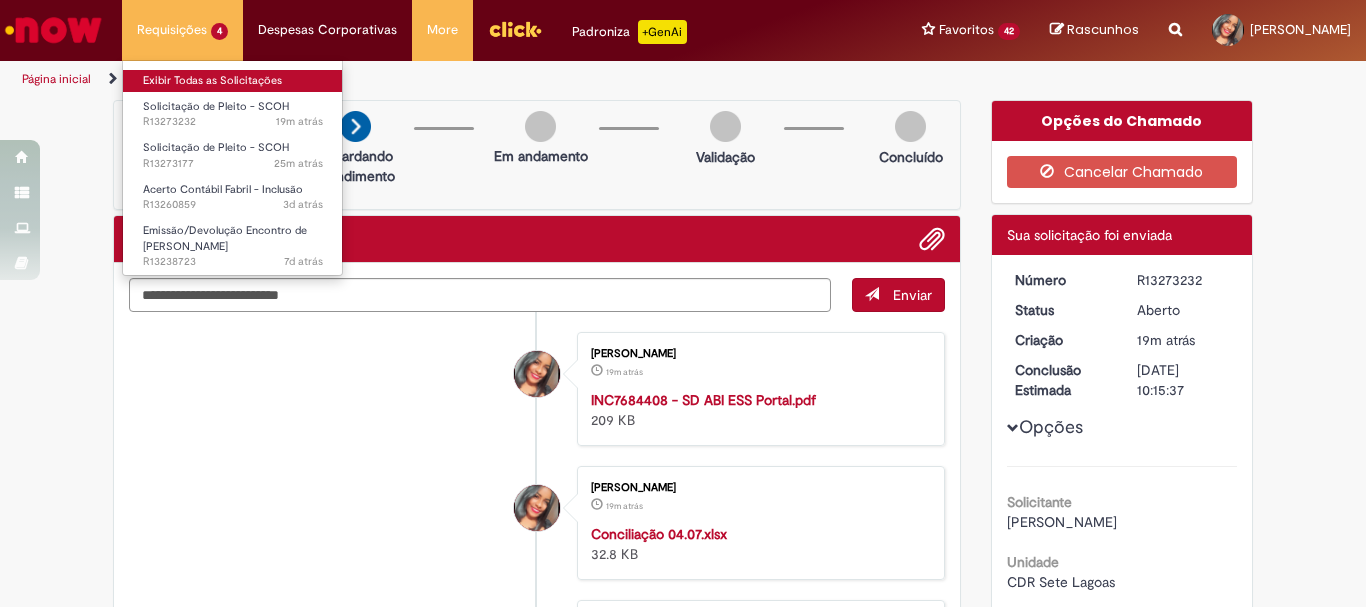click on "Exibir Todas as Solicitações" at bounding box center (233, 81) 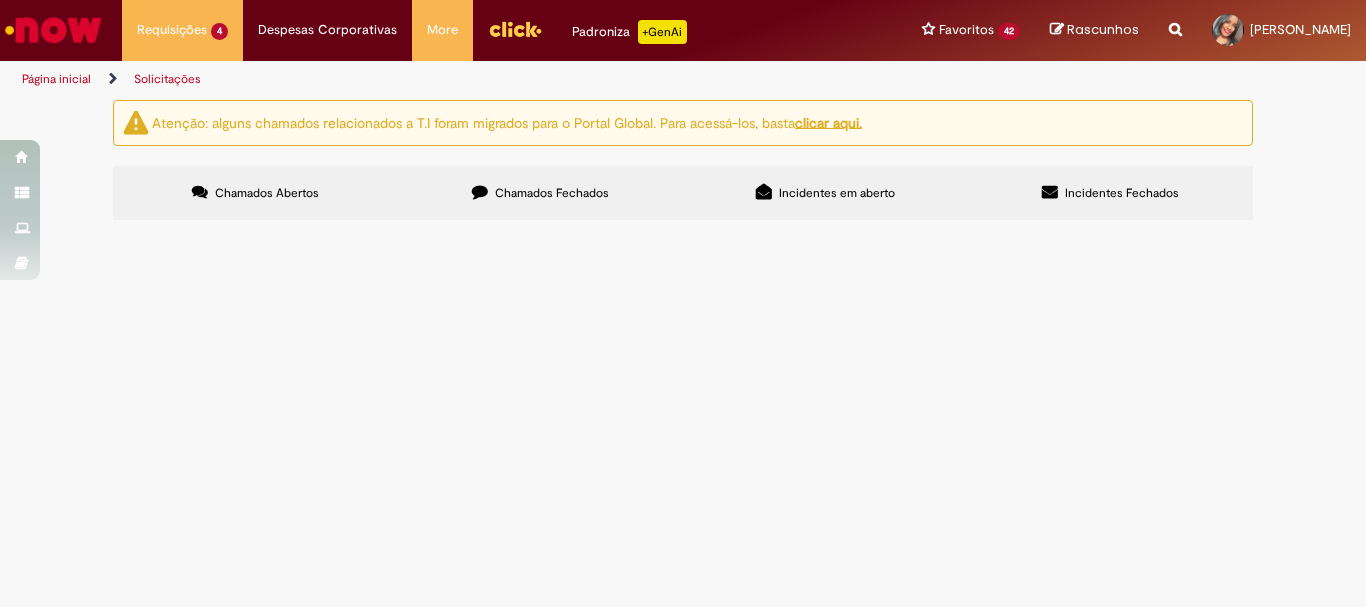 click at bounding box center [515, 29] 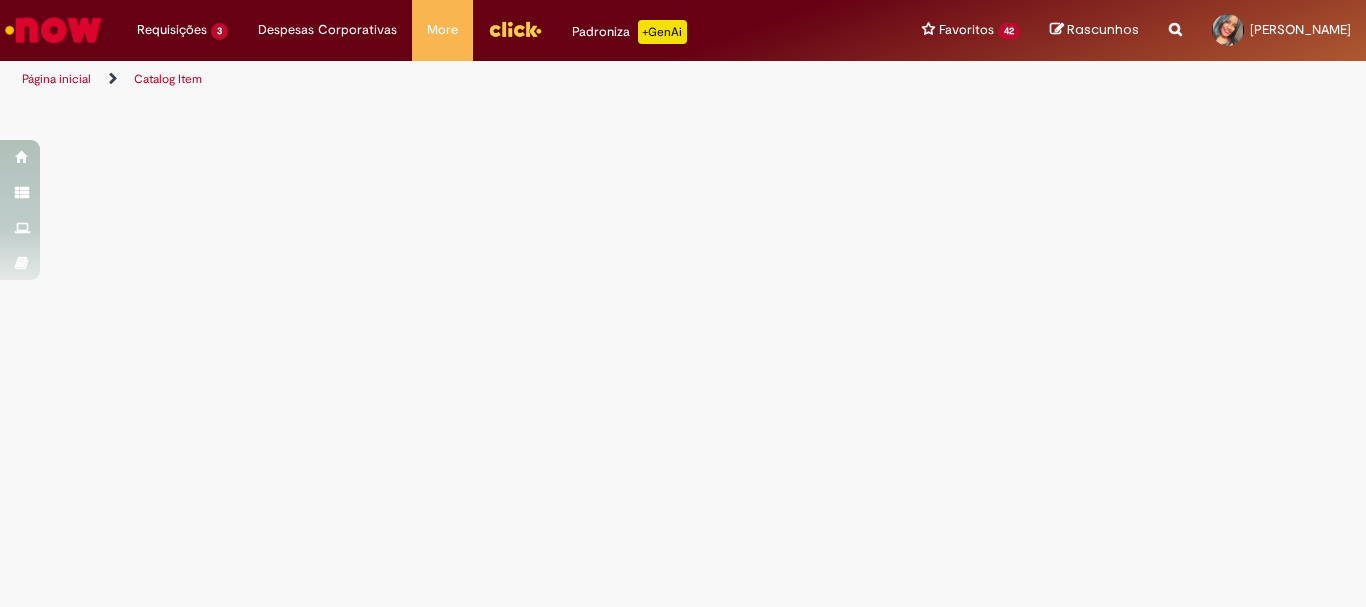 scroll, scrollTop: 0, scrollLeft: 0, axis: both 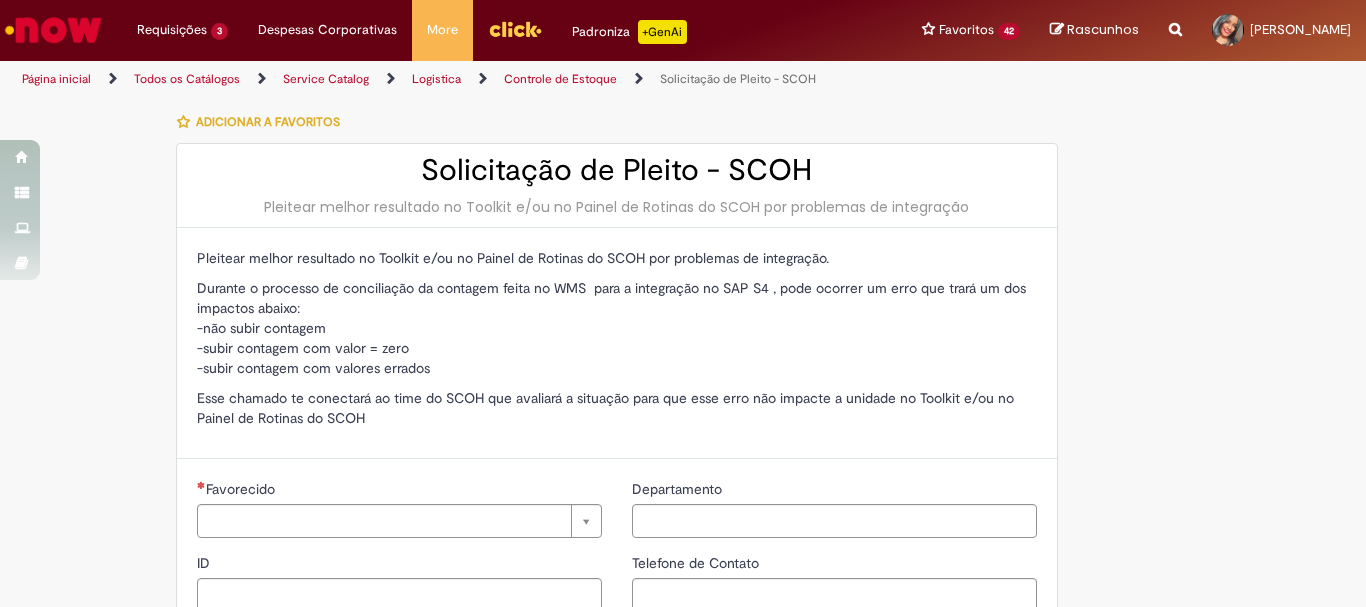 type on "********" 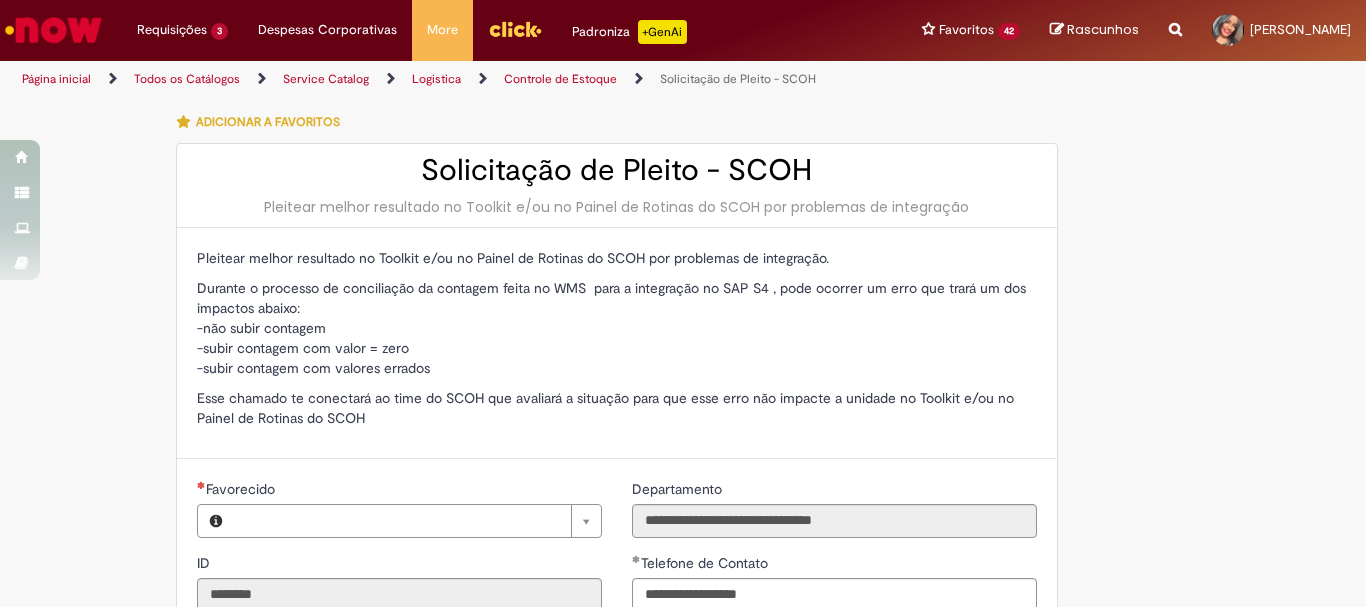 type on "**********" 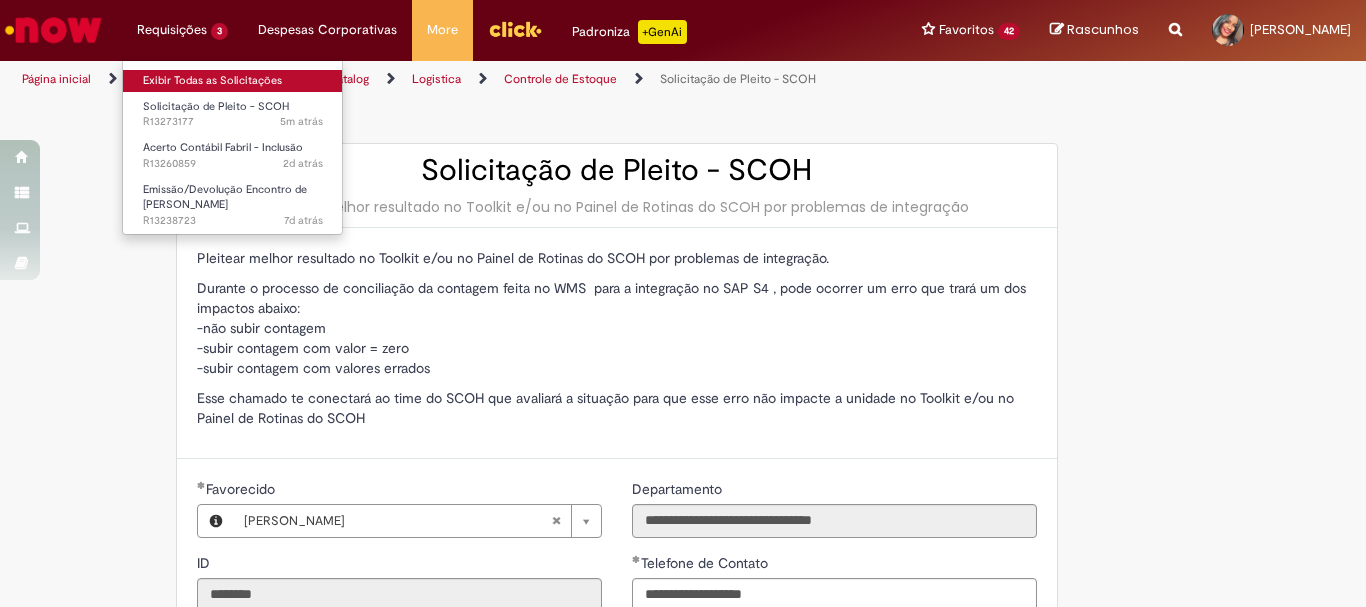 click on "Exibir Todas as Solicitações" at bounding box center (233, 81) 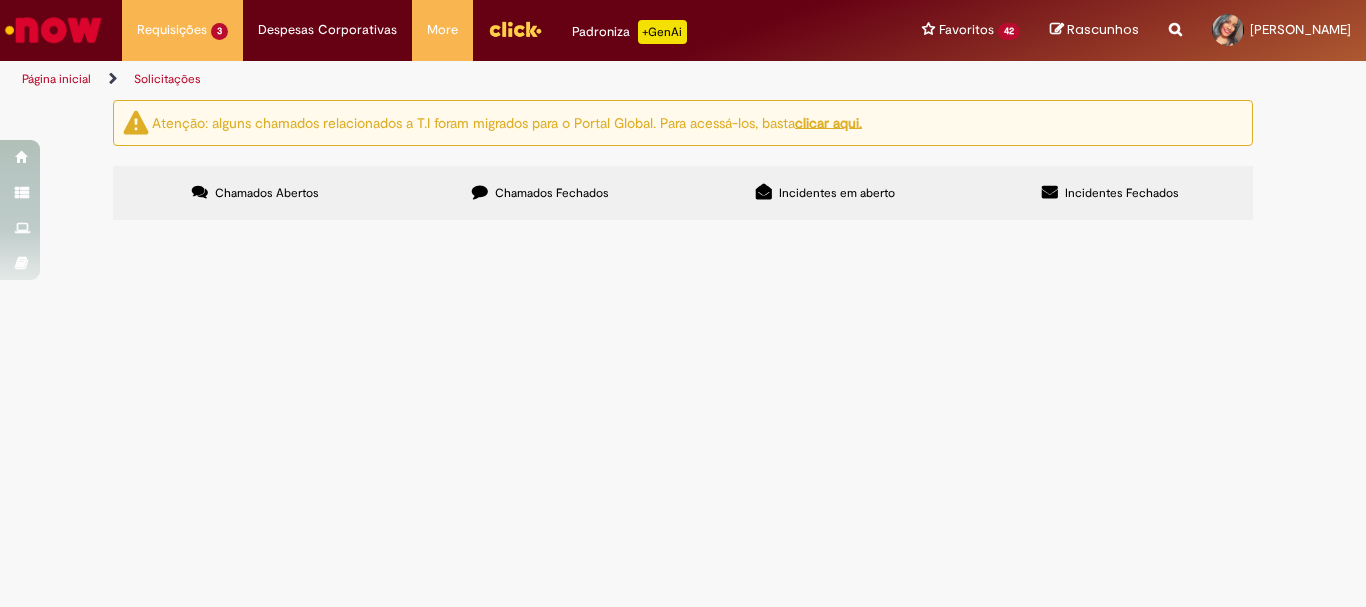 drag, startPoint x: 446, startPoint y: 347, endPoint x: 887, endPoint y: 369, distance: 441.5484 